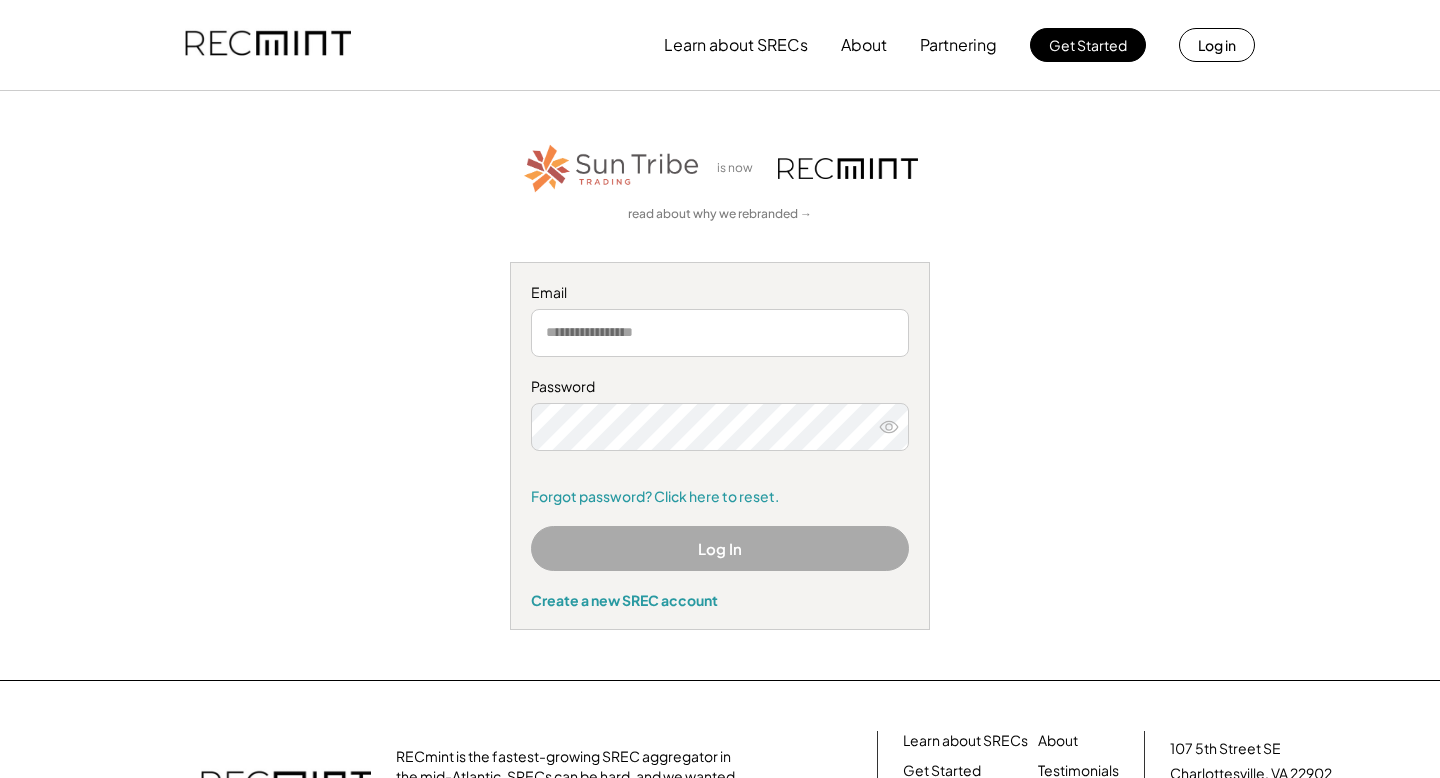 scroll, scrollTop: 0, scrollLeft: 0, axis: both 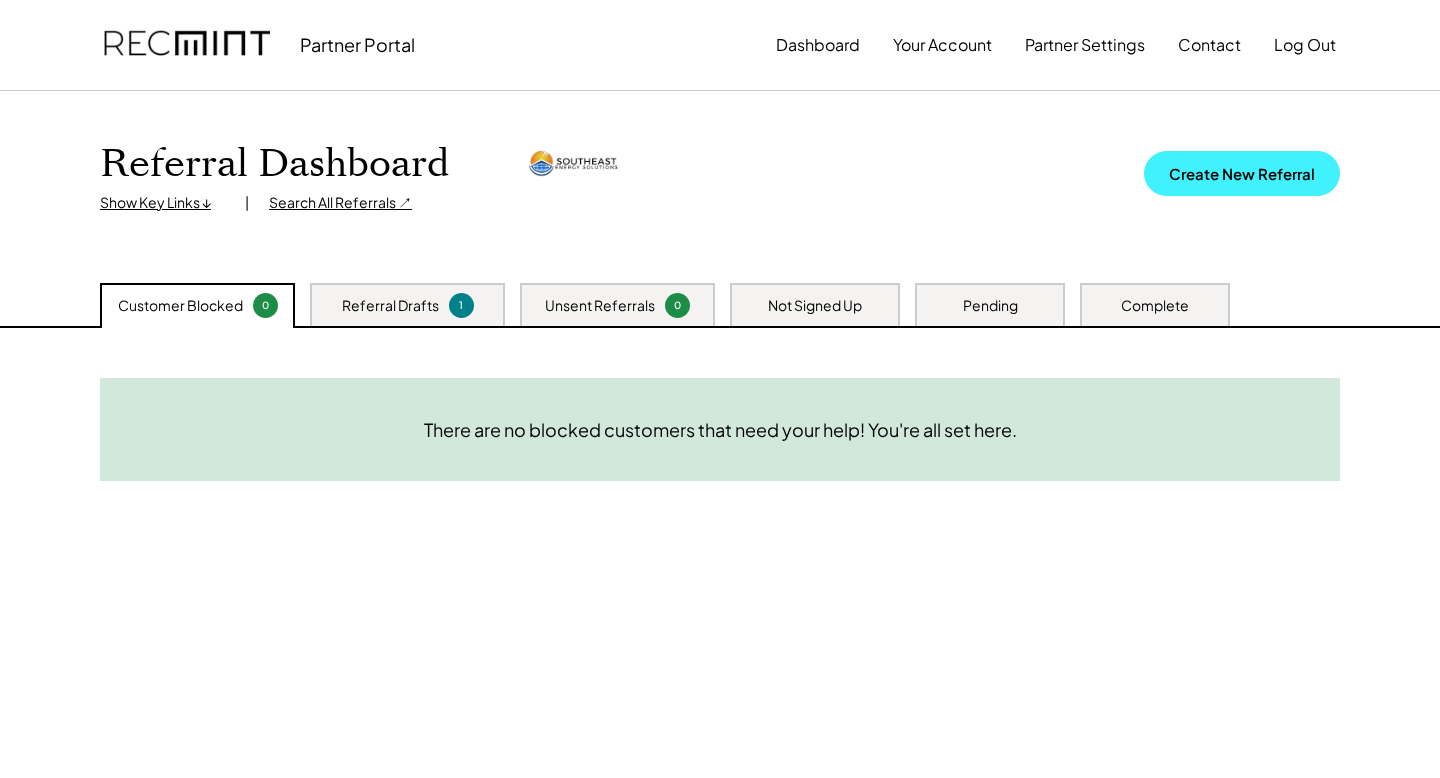 click on "Create New Referral" at bounding box center [1242, 173] 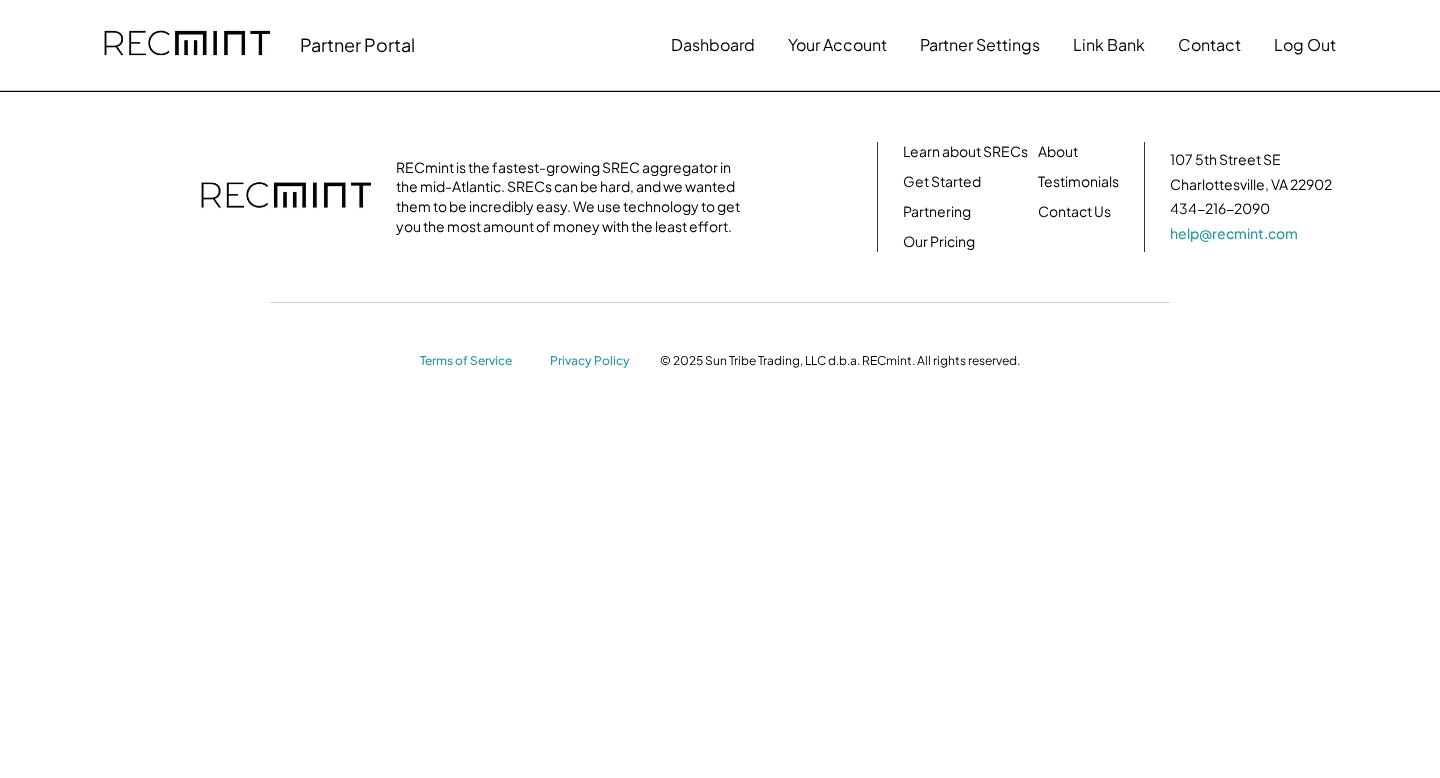 scroll, scrollTop: 0, scrollLeft: 0, axis: both 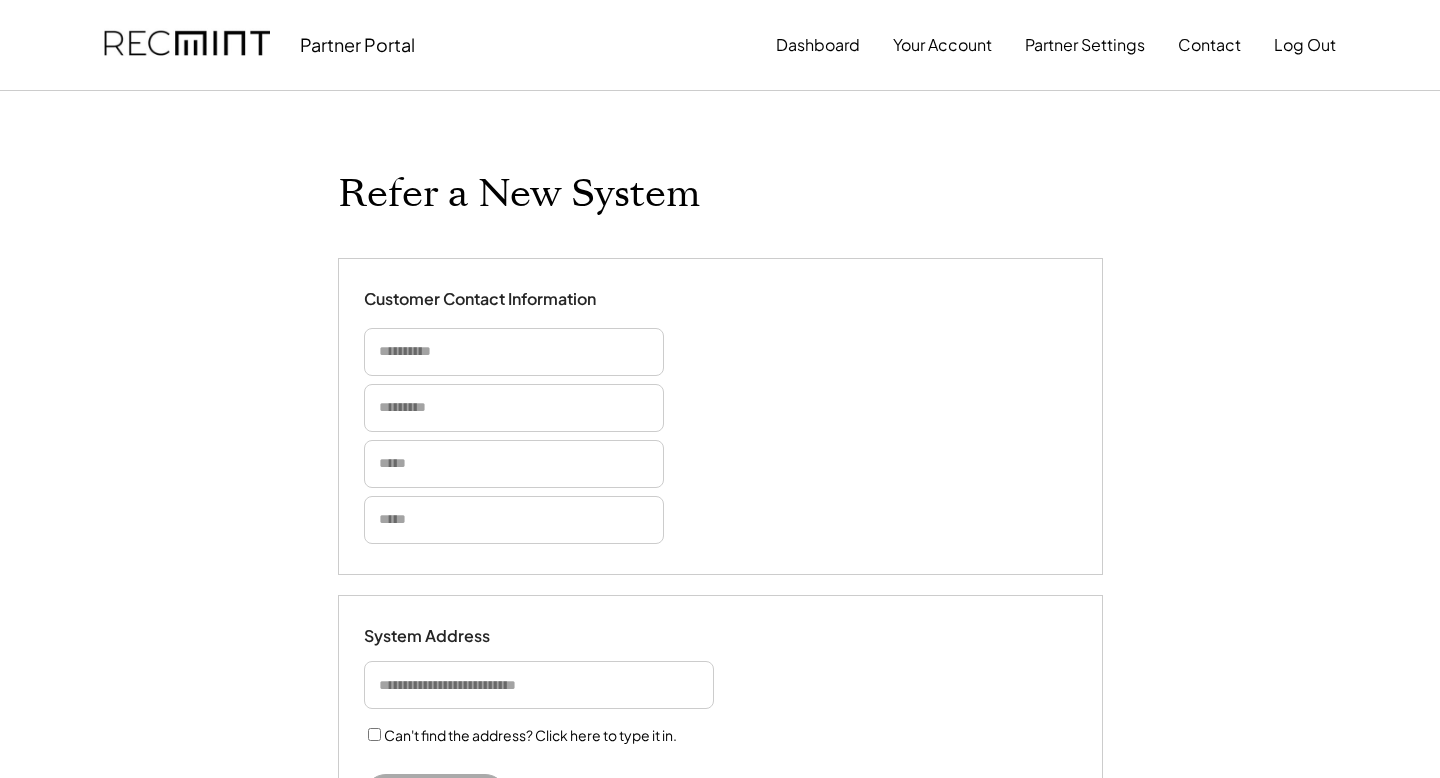 type 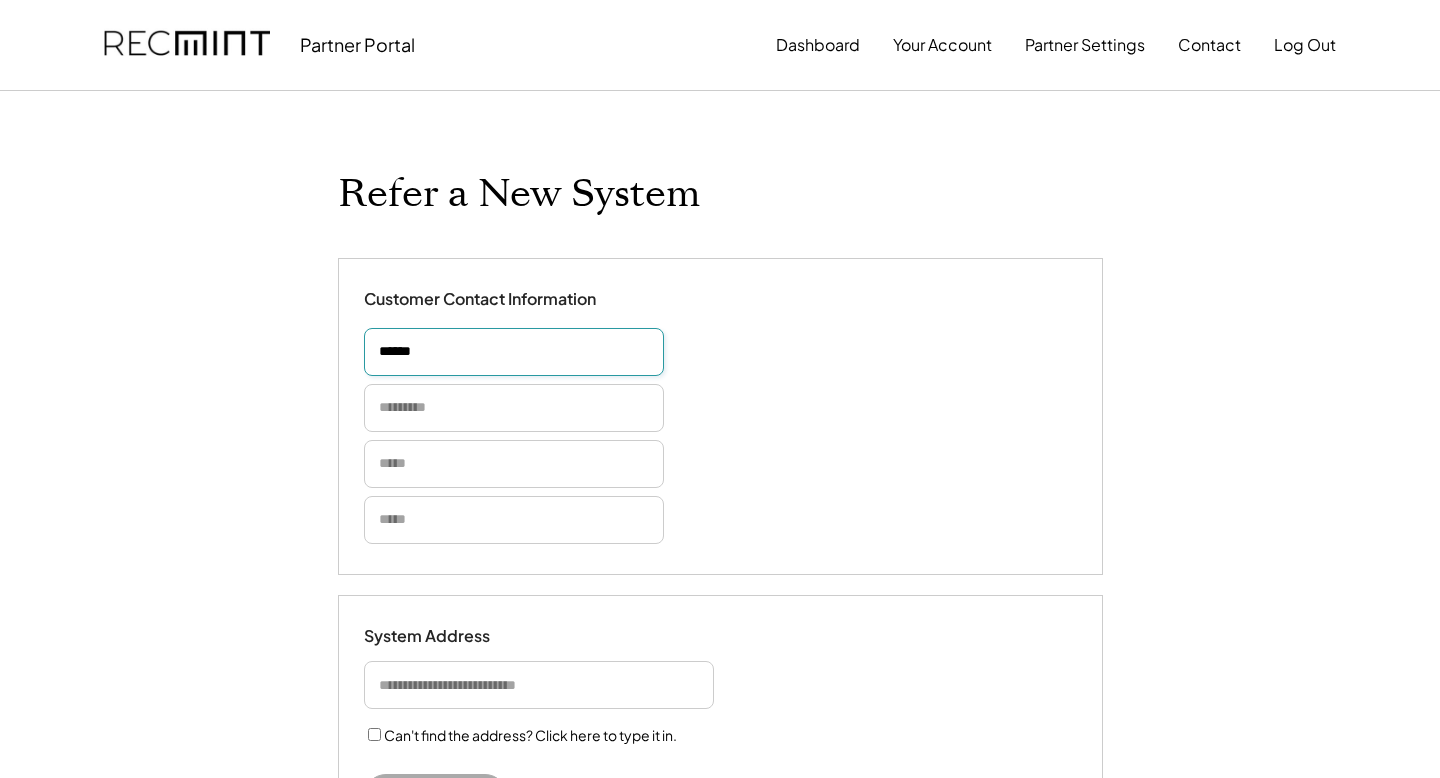 type on "*****" 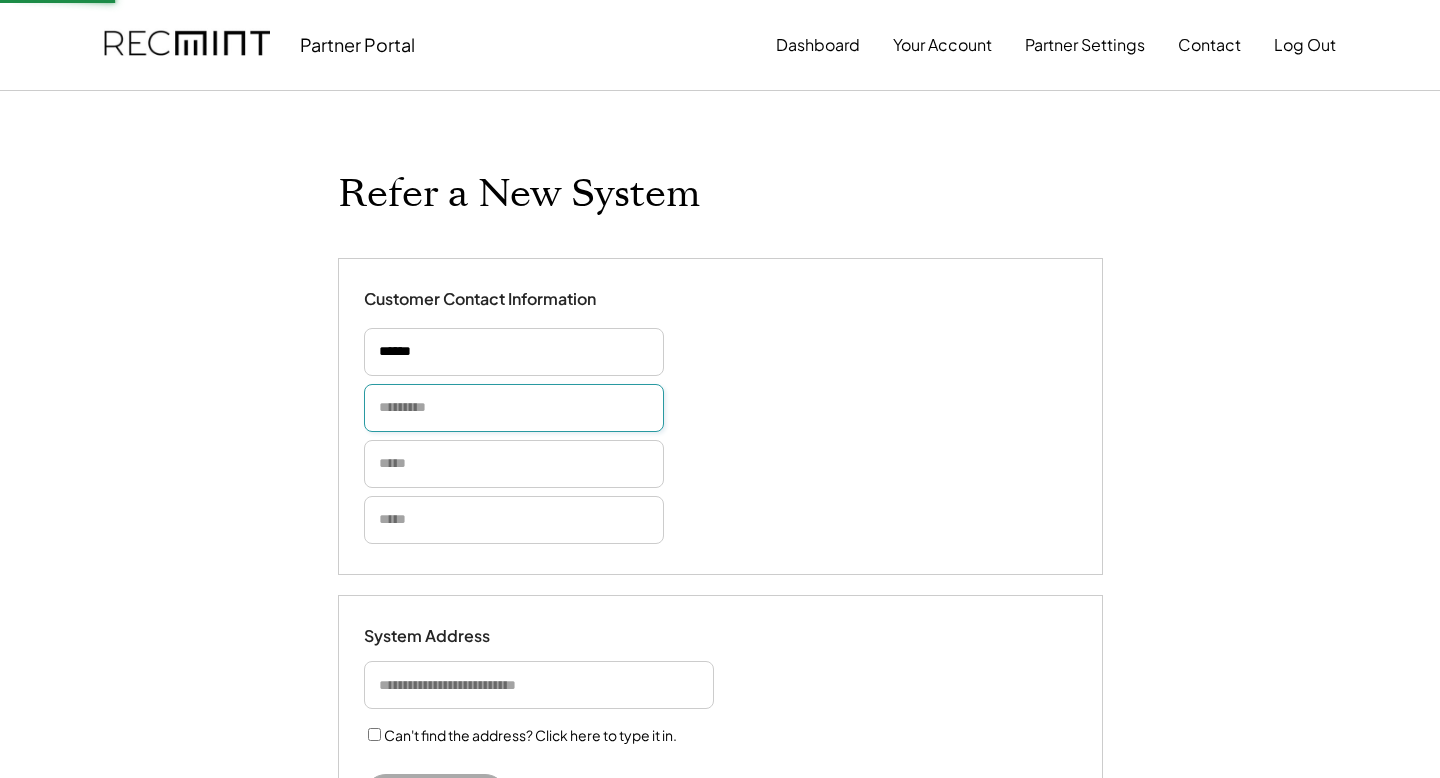 type 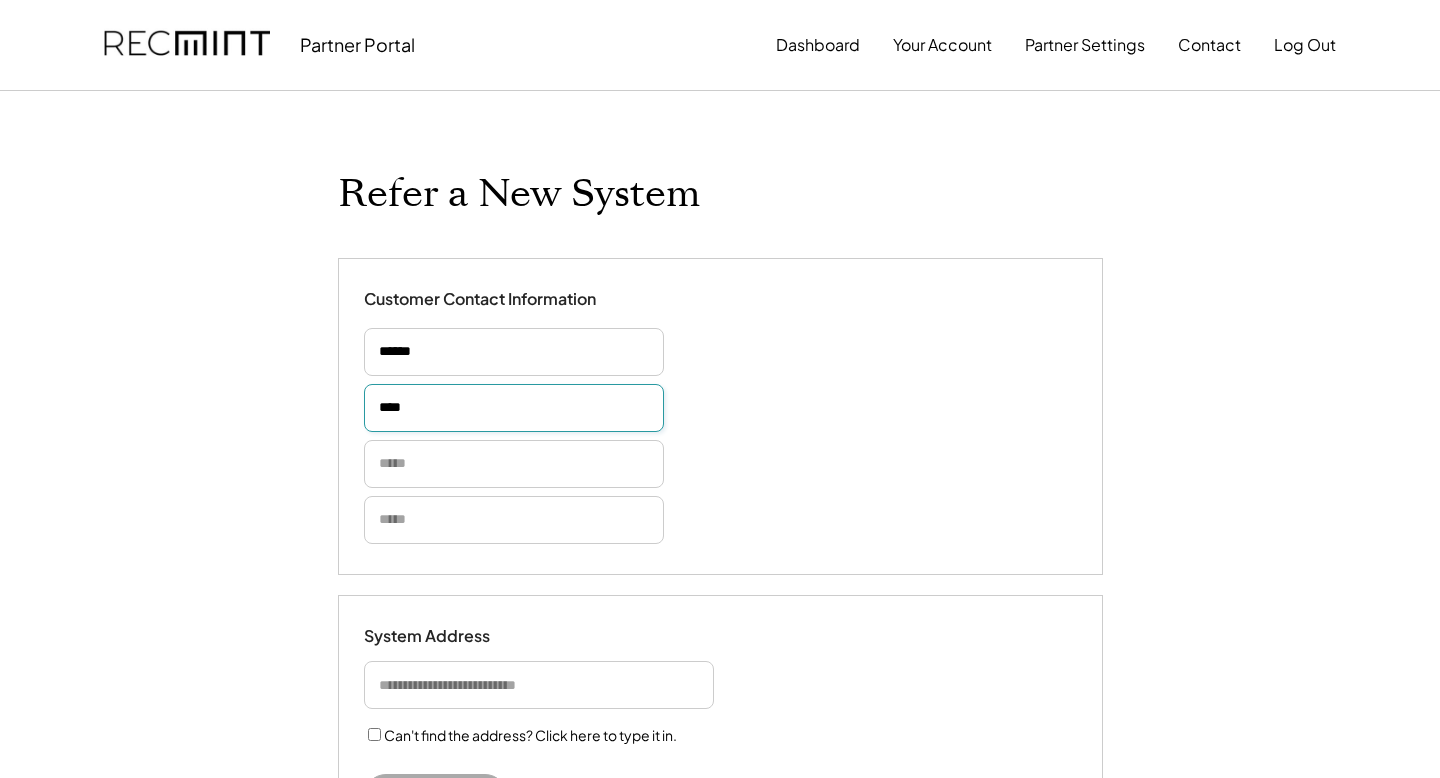 type on "****" 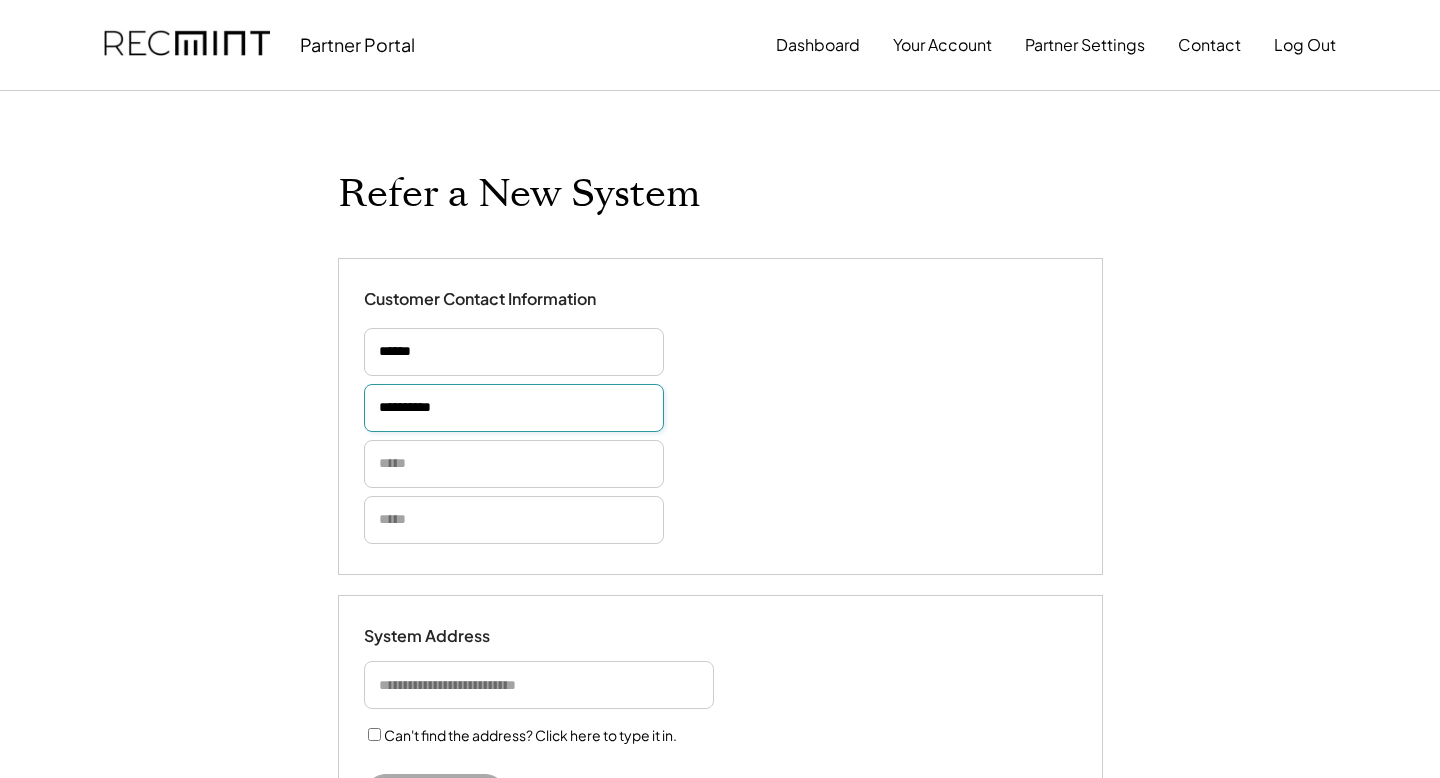 type on "**********" 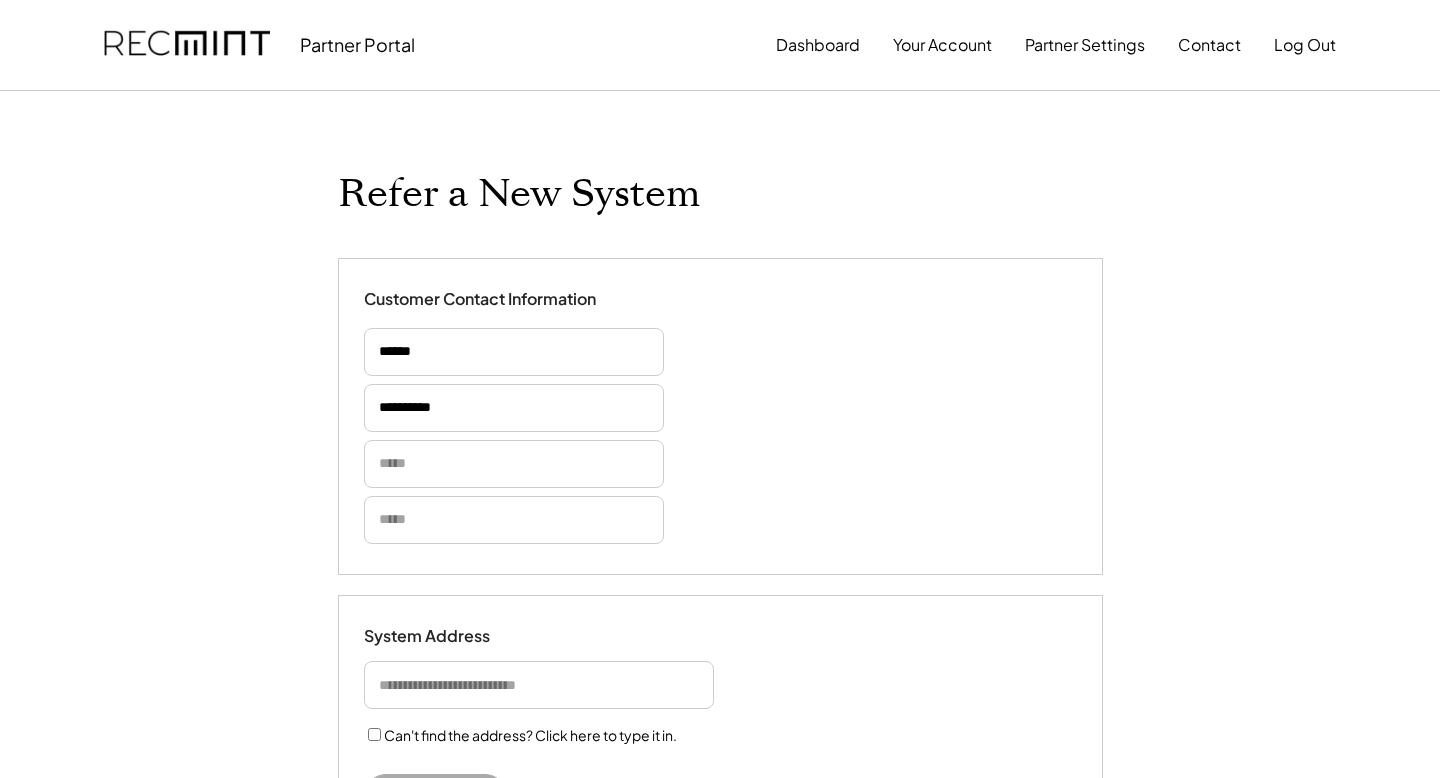 type 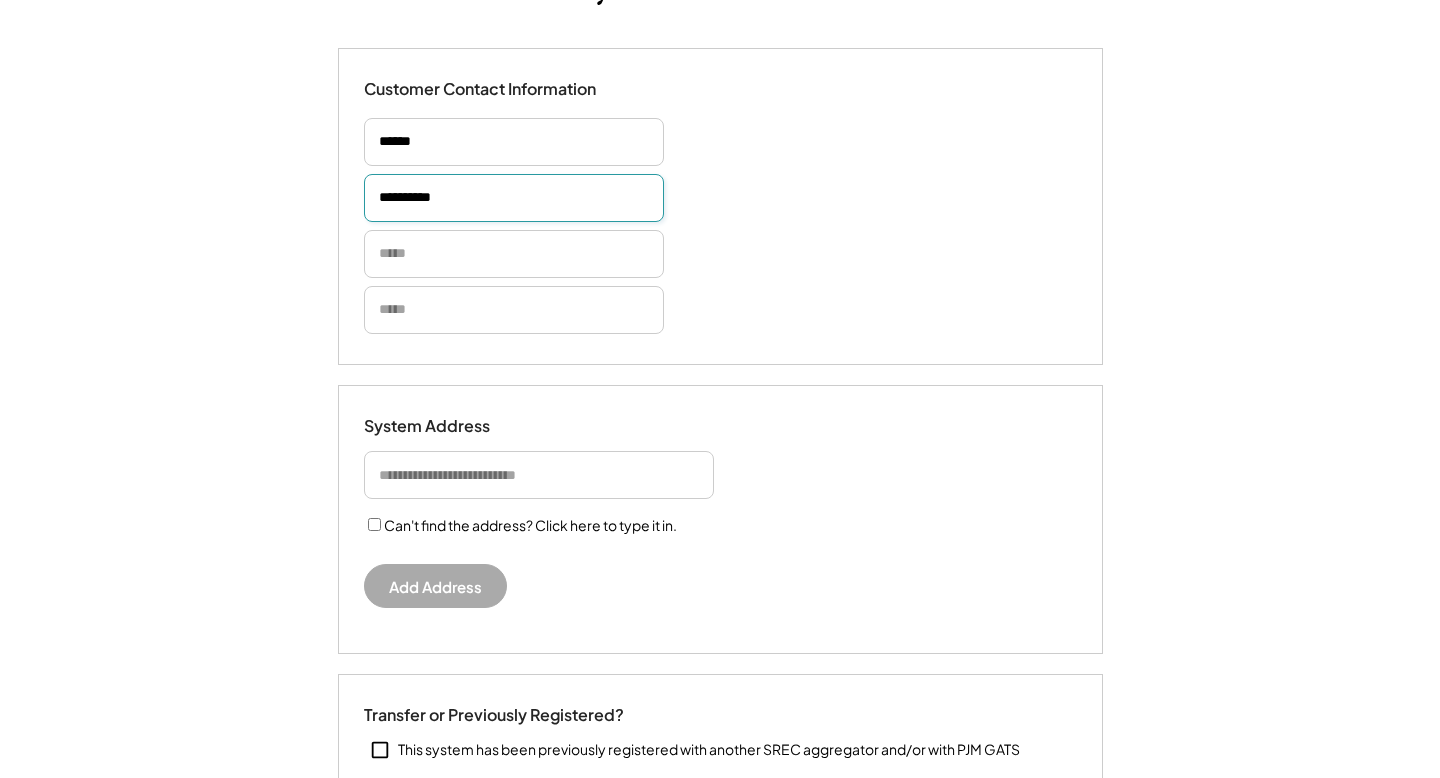 scroll, scrollTop: 243, scrollLeft: 0, axis: vertical 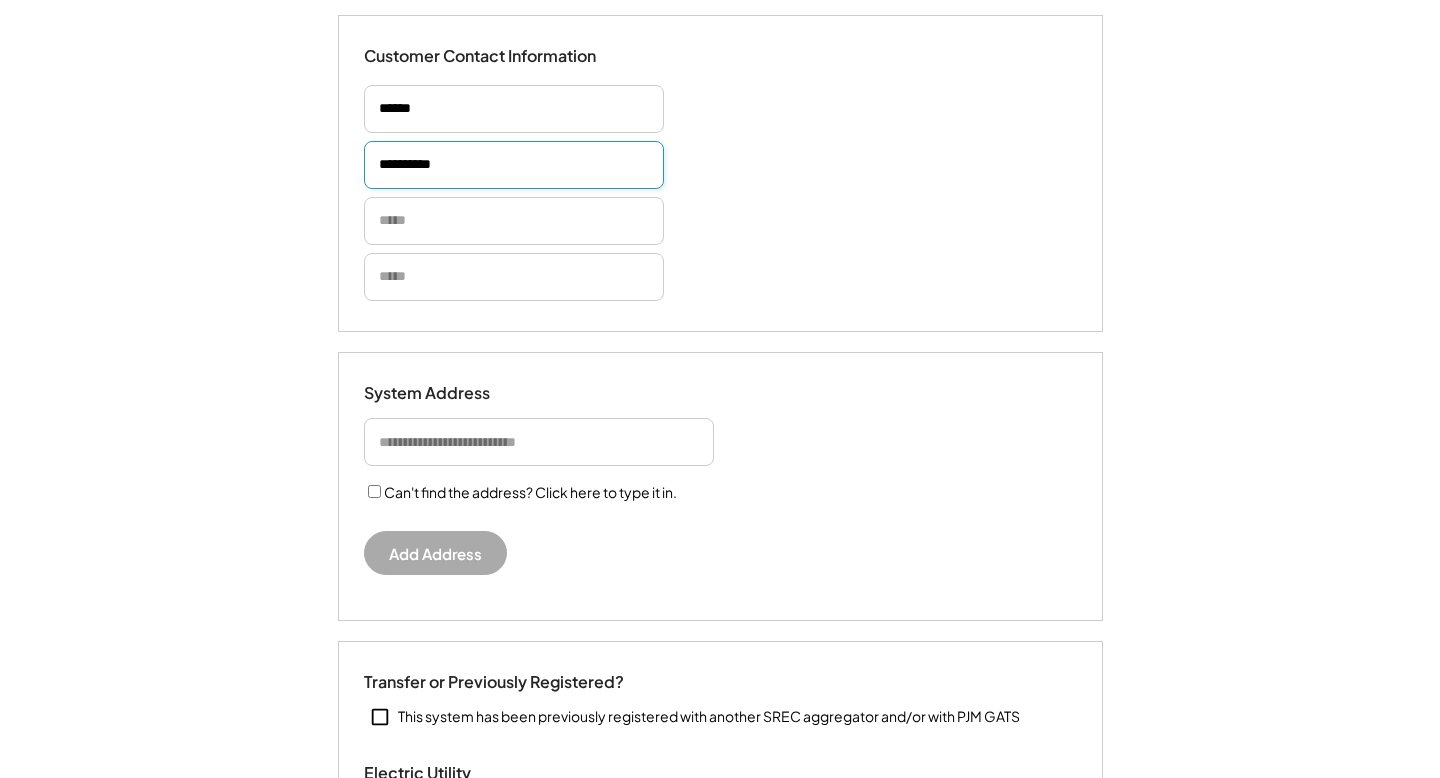 click at bounding box center [539, 442] 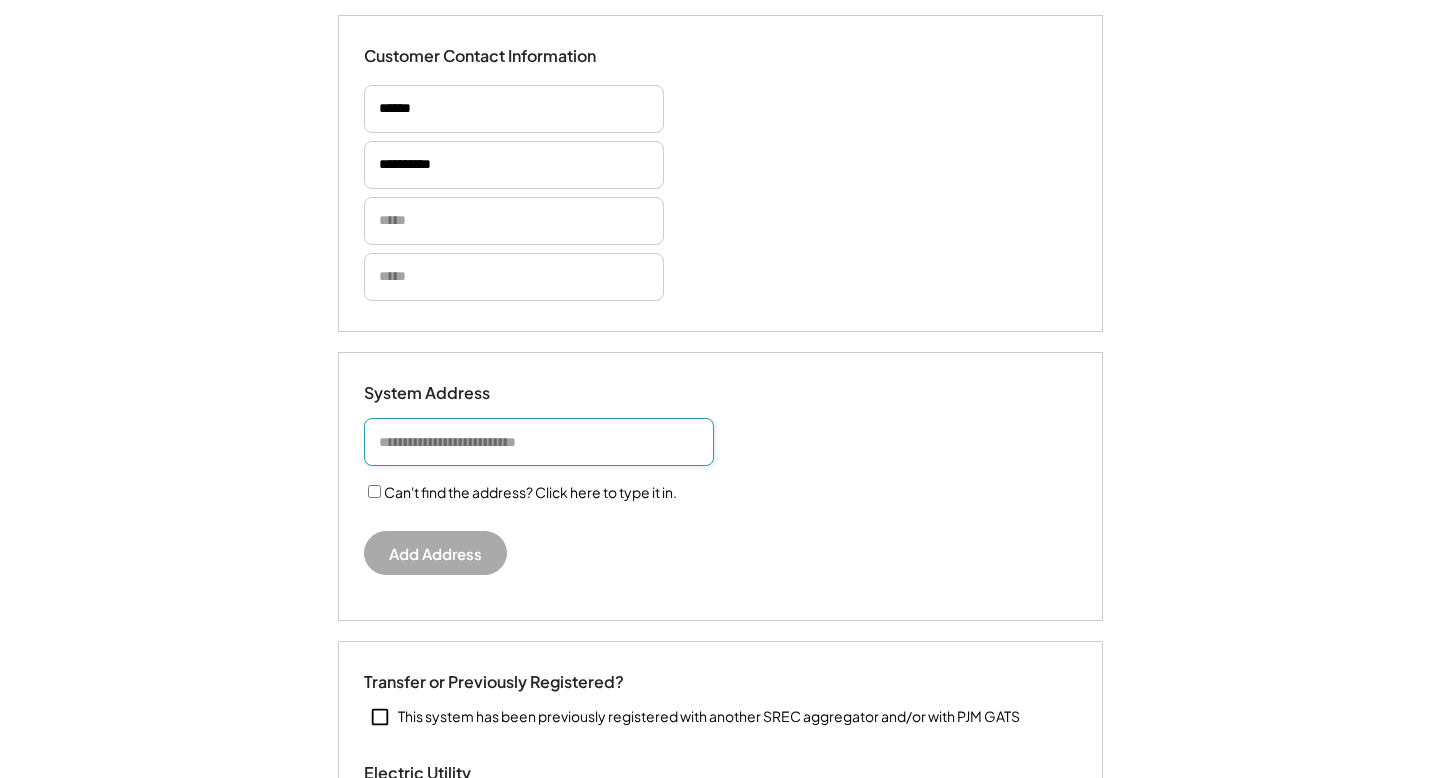 paste on "**********" 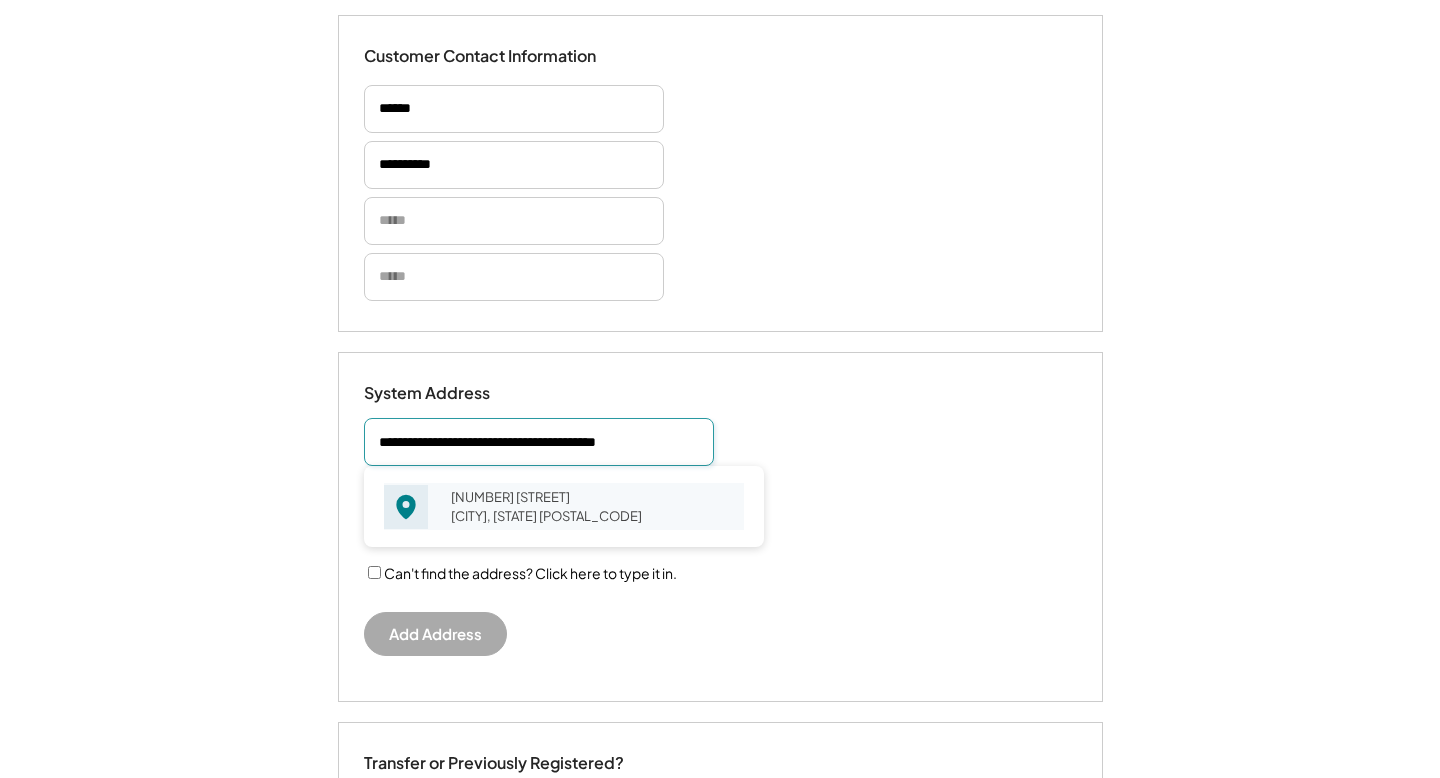 click on "[NUMBER] [STREET]
[CITY], [STATE] [POSTAL_CODE]" at bounding box center (591, 506) 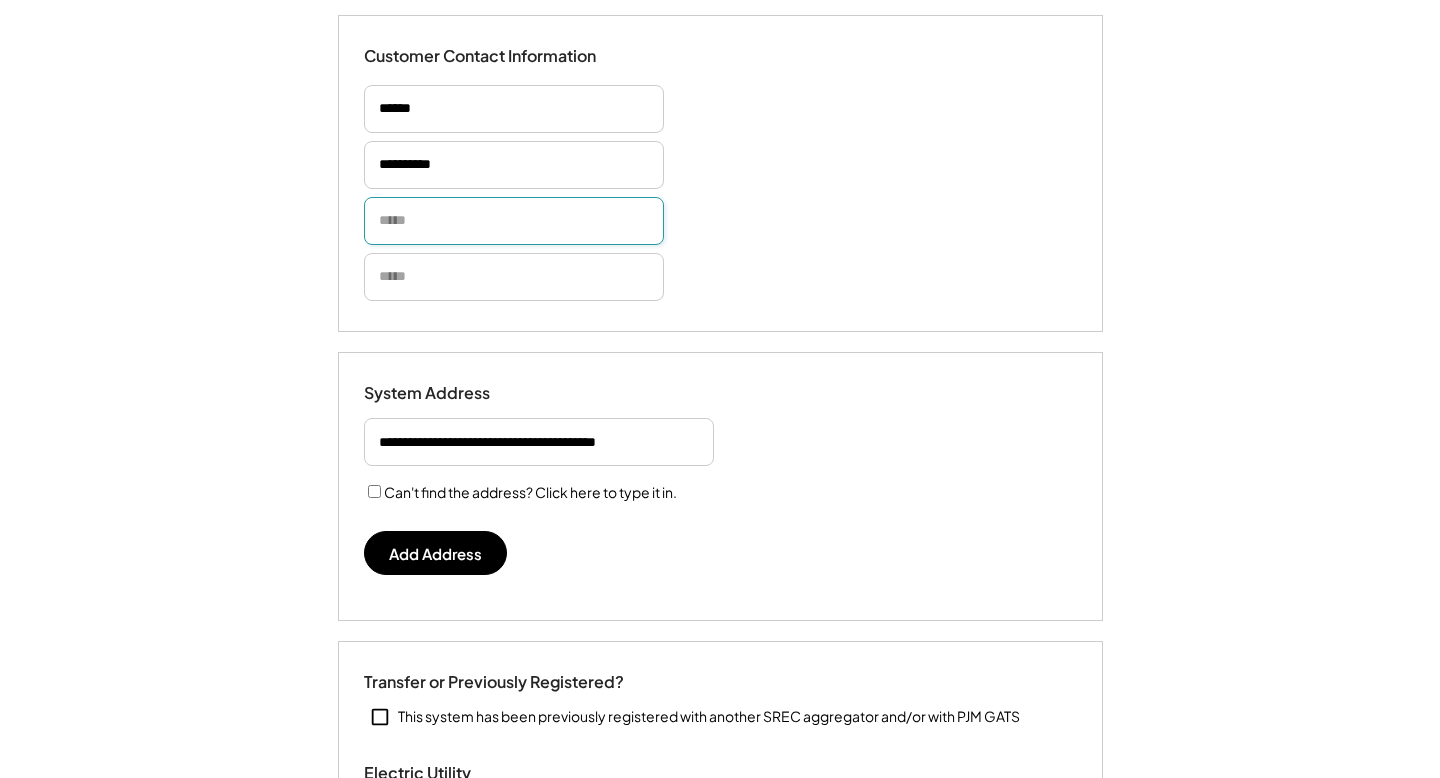 click at bounding box center [514, 221] 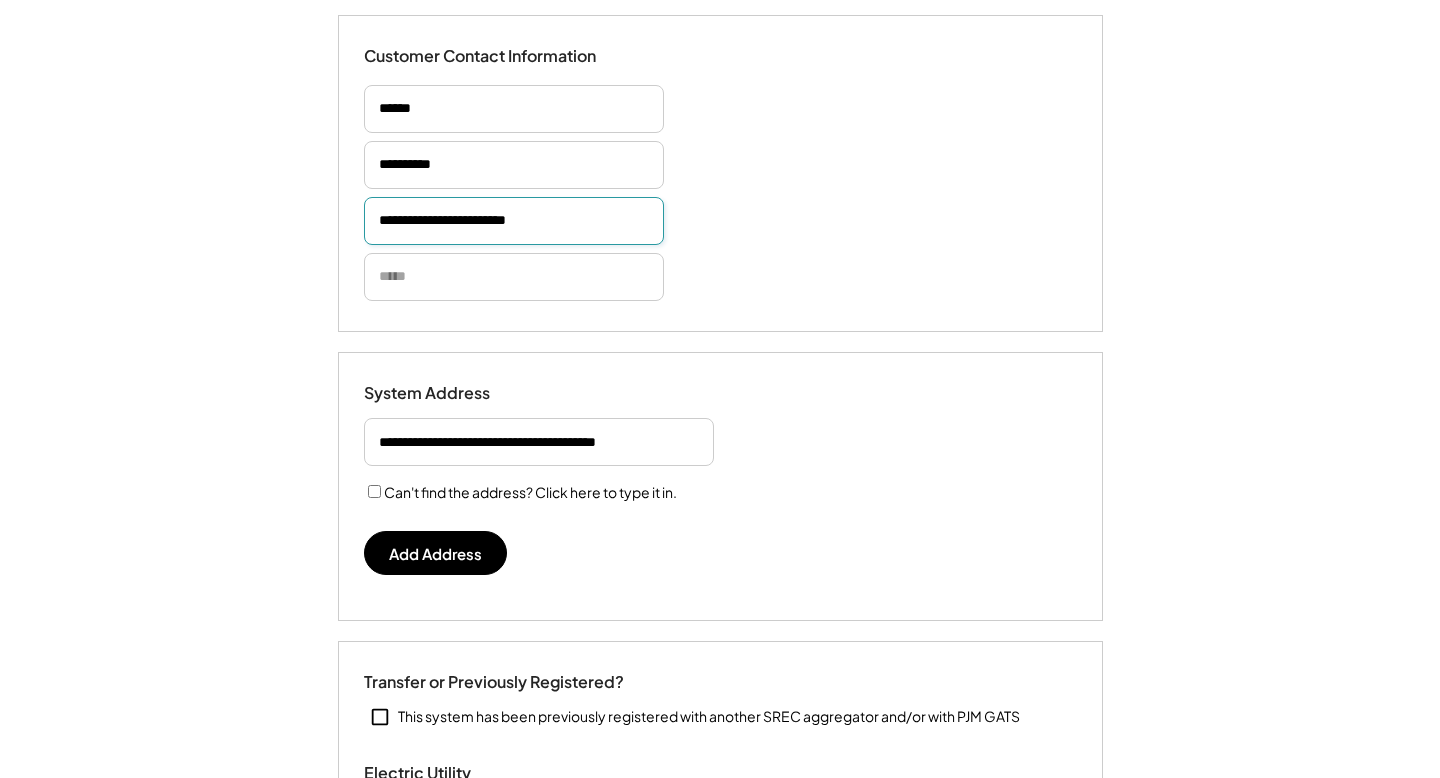type on "**********" 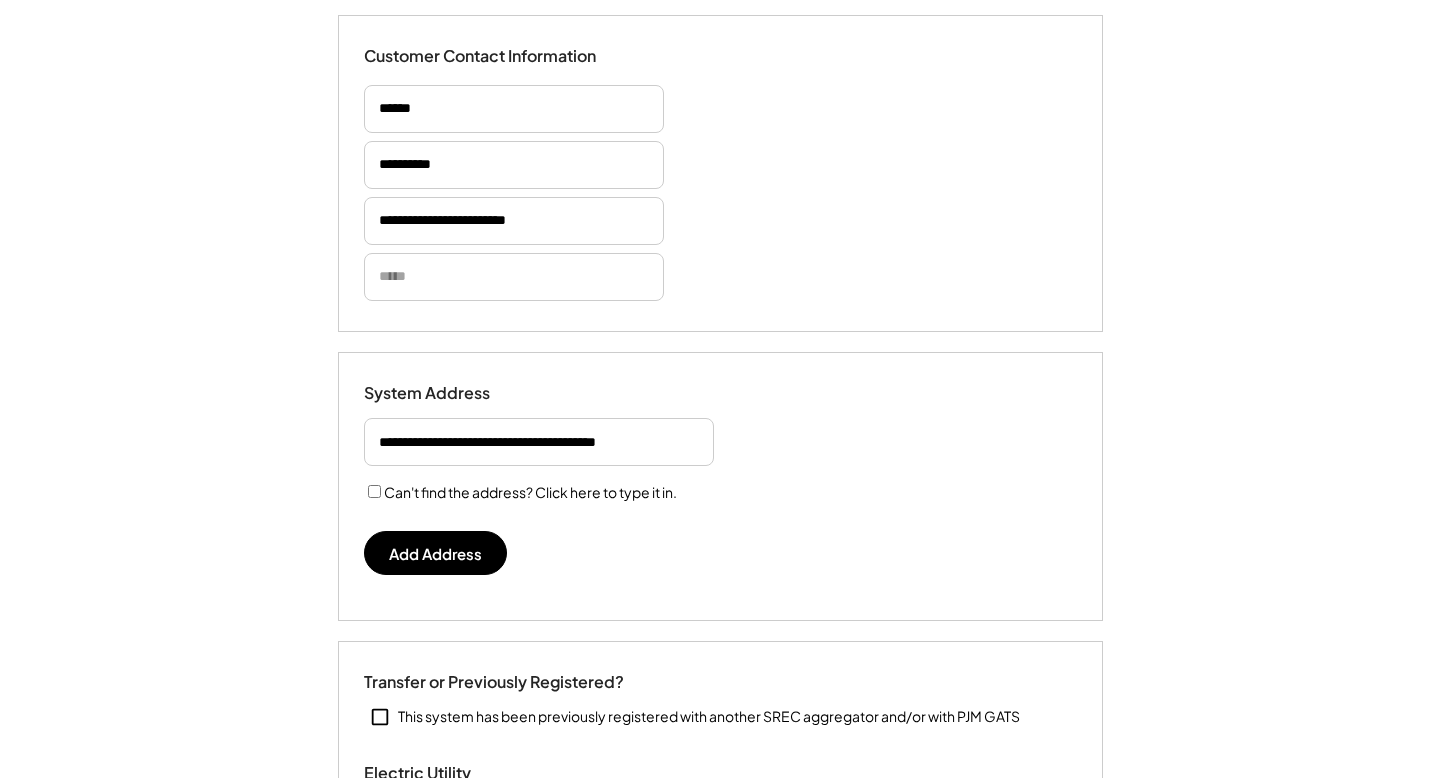type 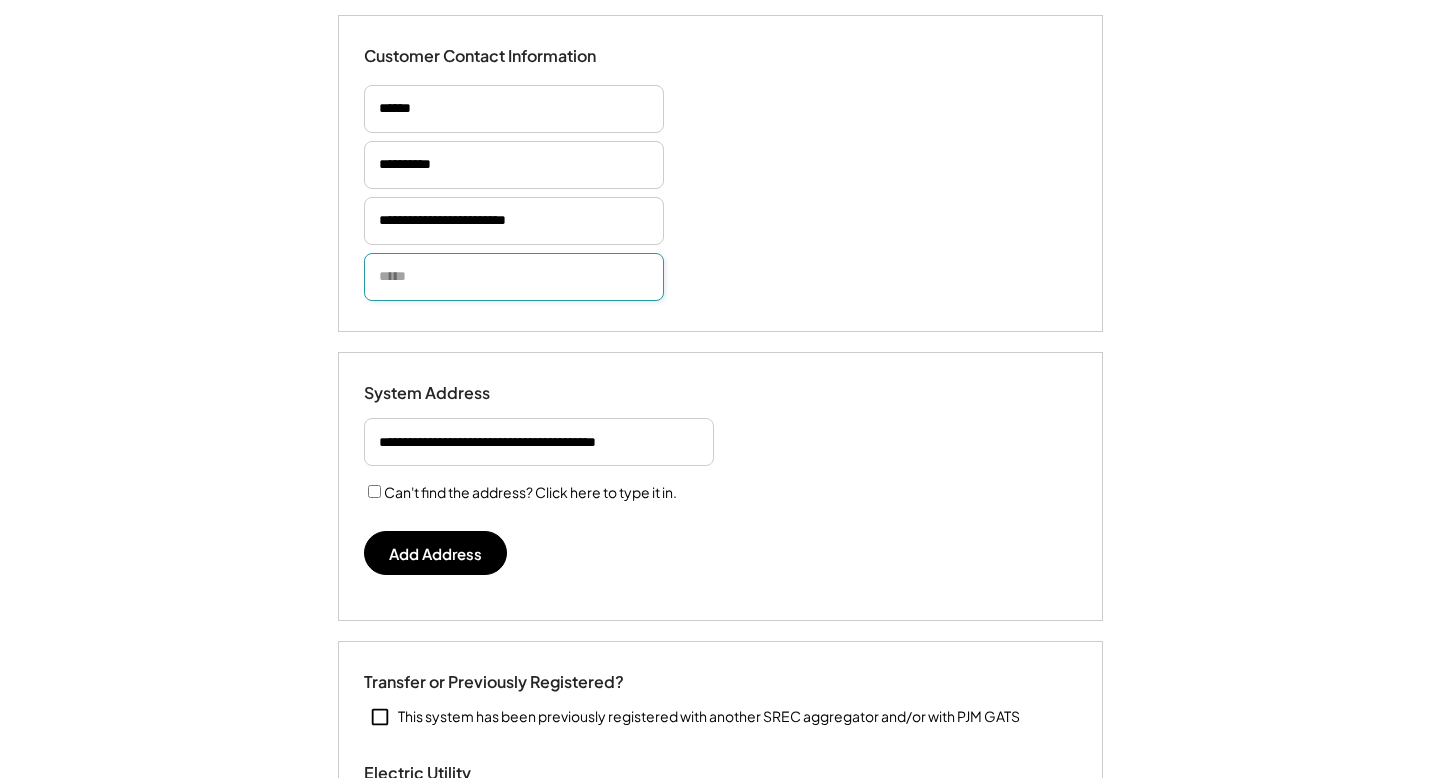 paste on "**********" 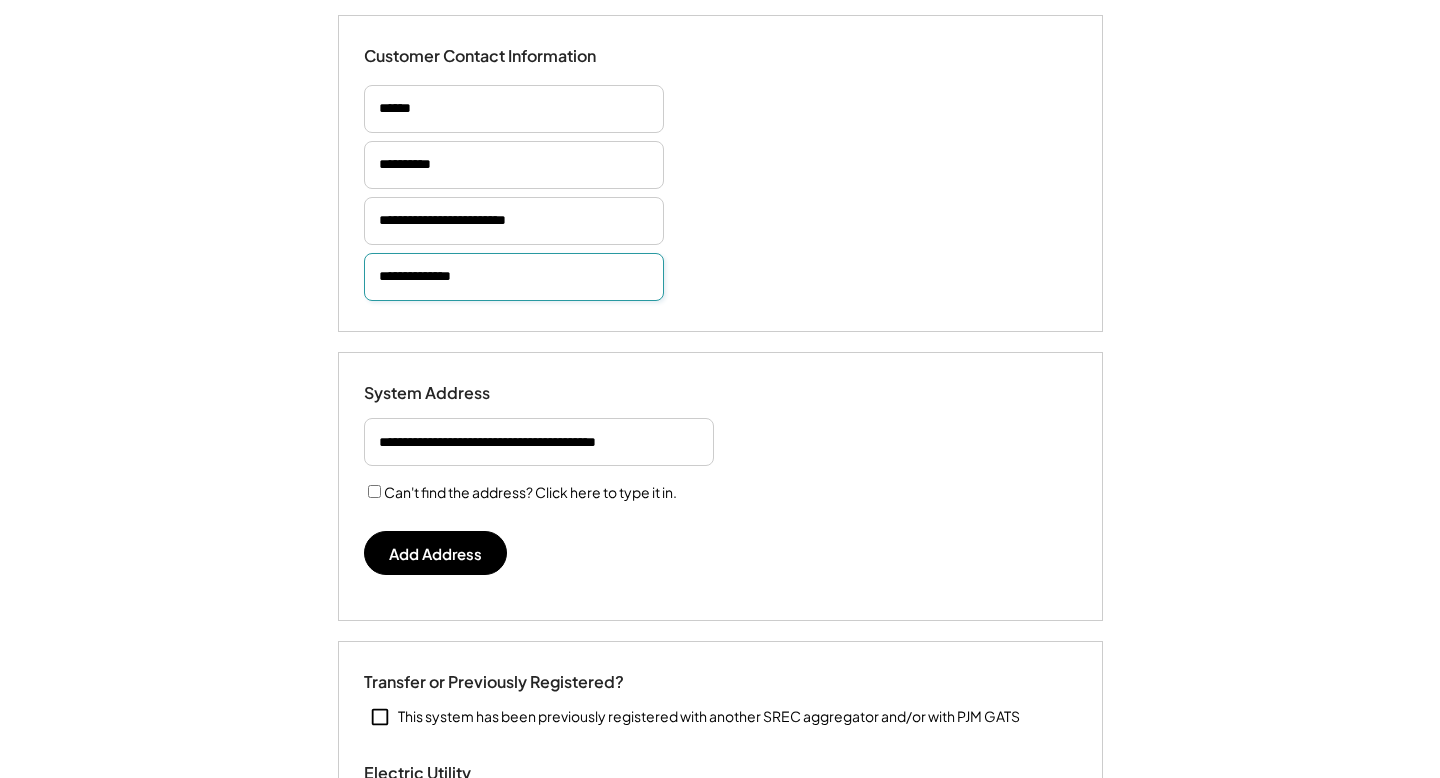 type 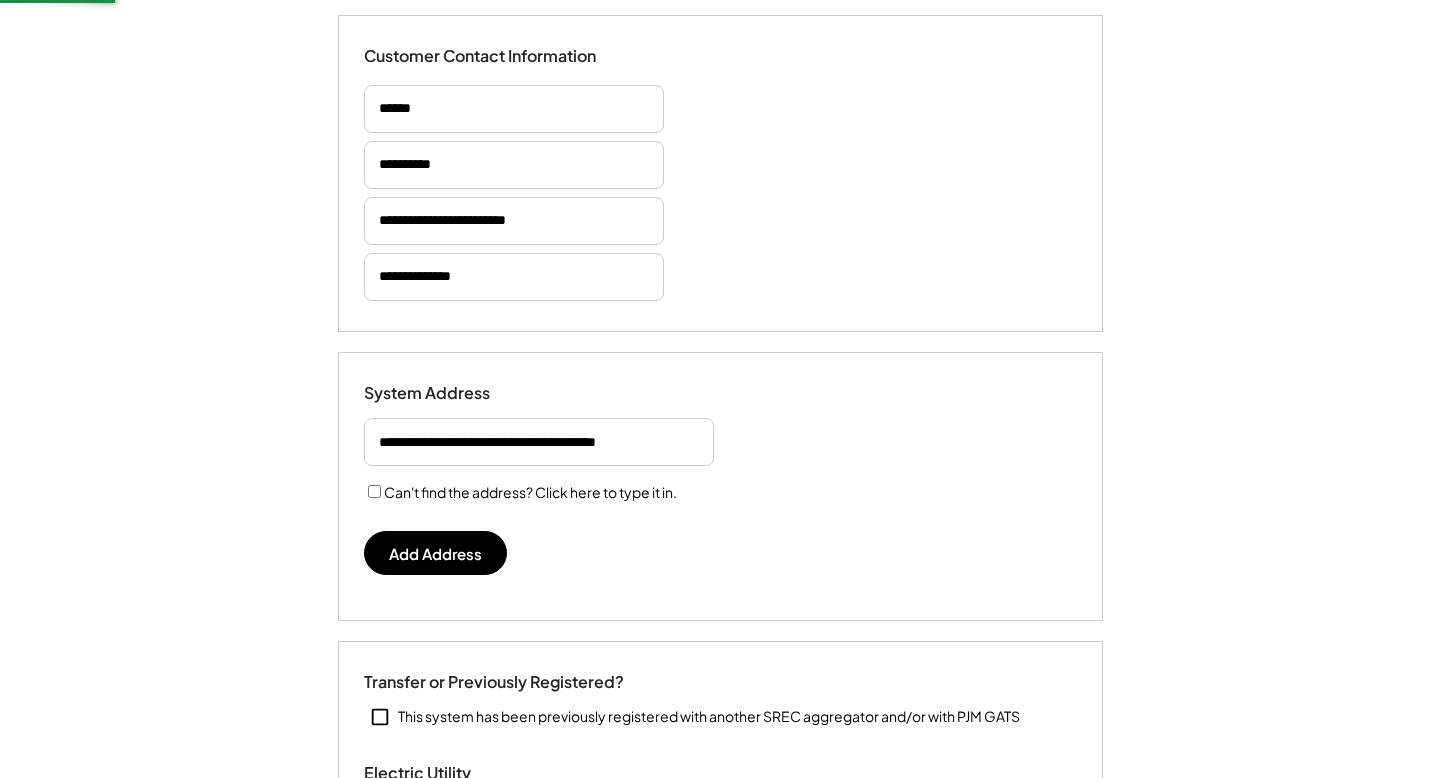 type 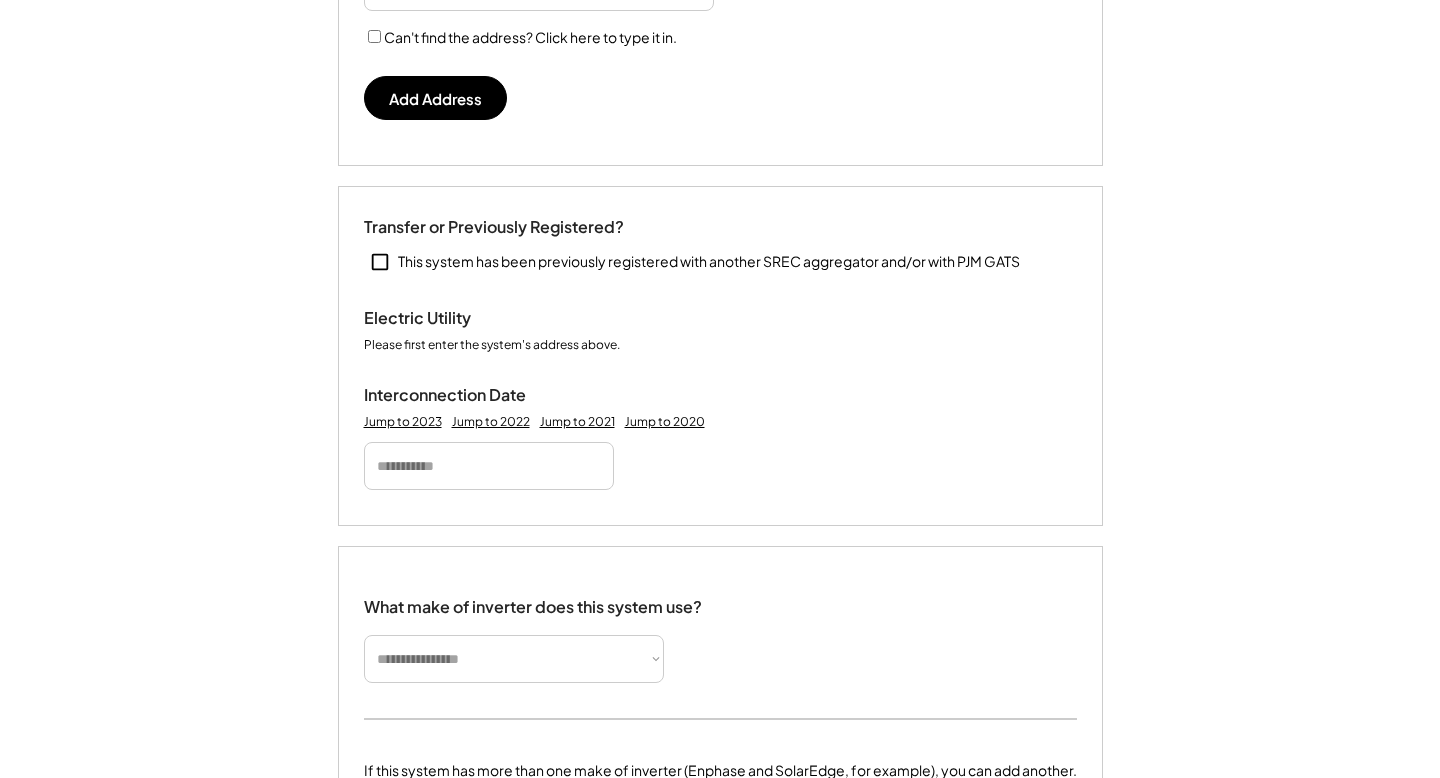 scroll, scrollTop: 707, scrollLeft: 0, axis: vertical 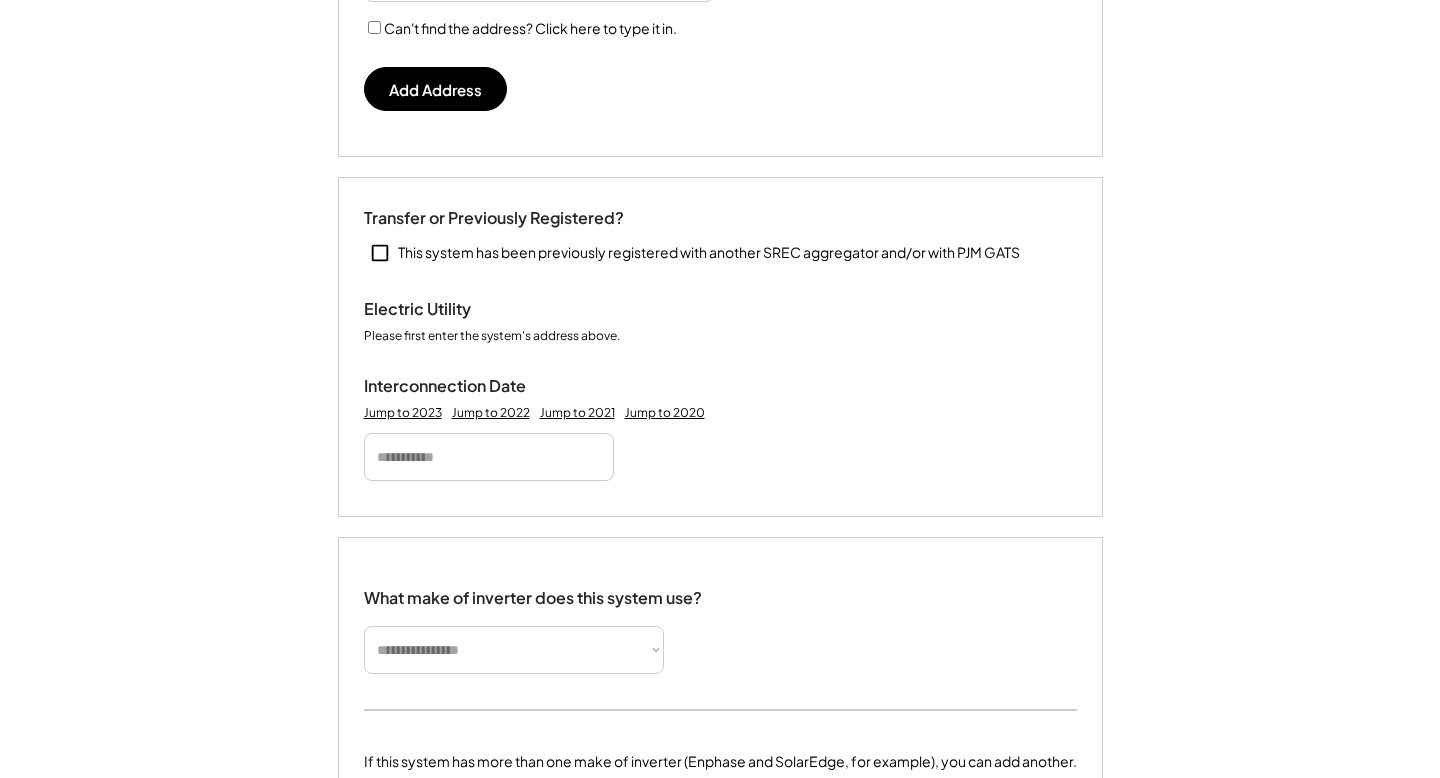 click at bounding box center [489, 457] 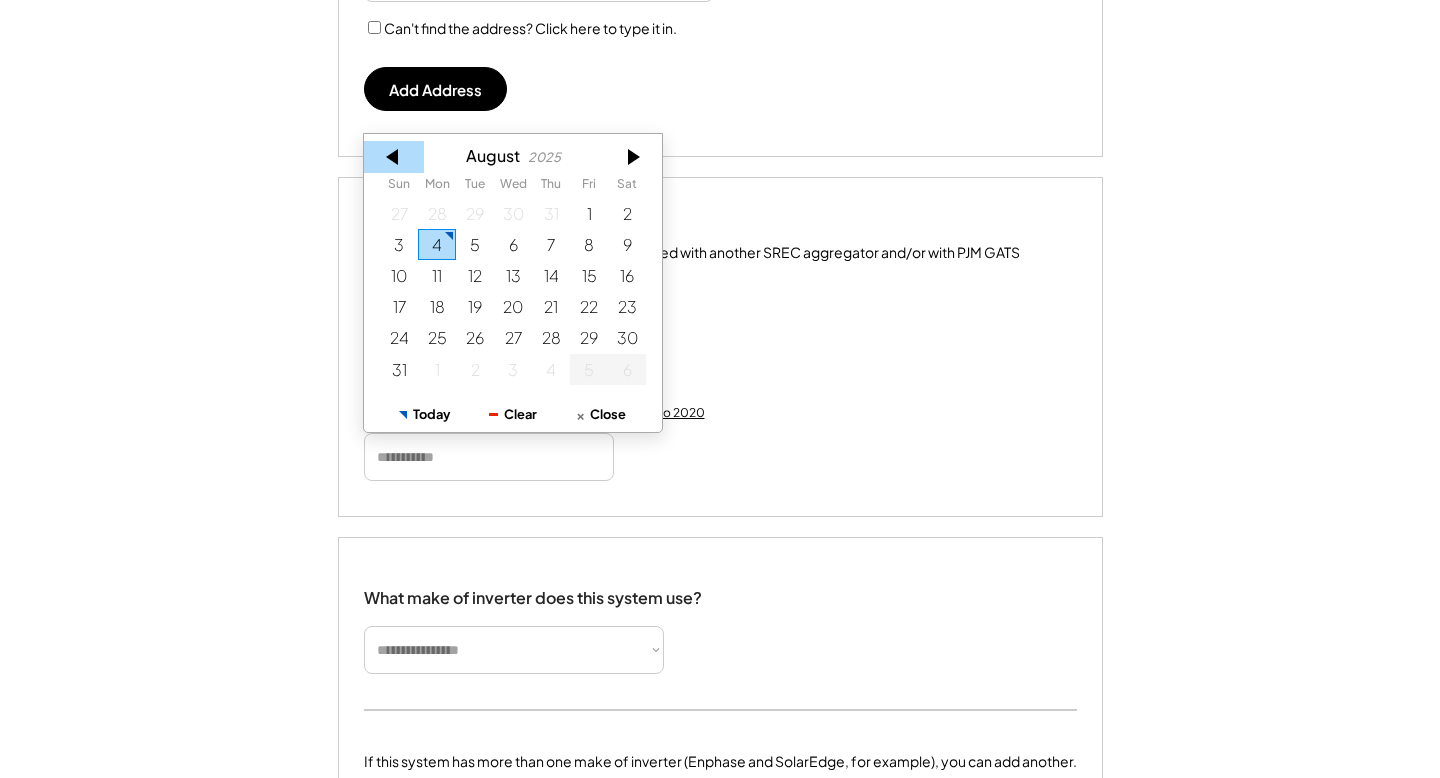 click at bounding box center [394, 157] 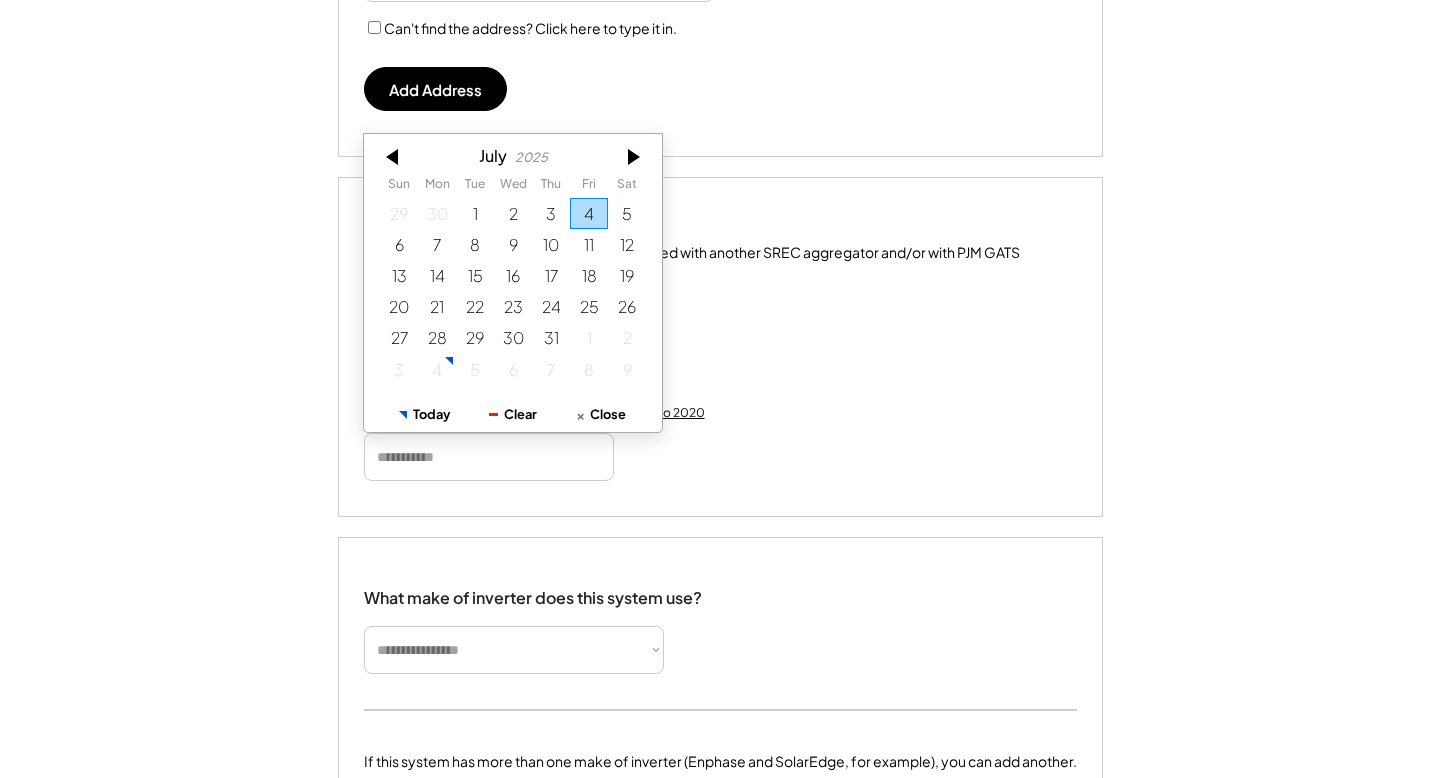 click at bounding box center (394, 157) 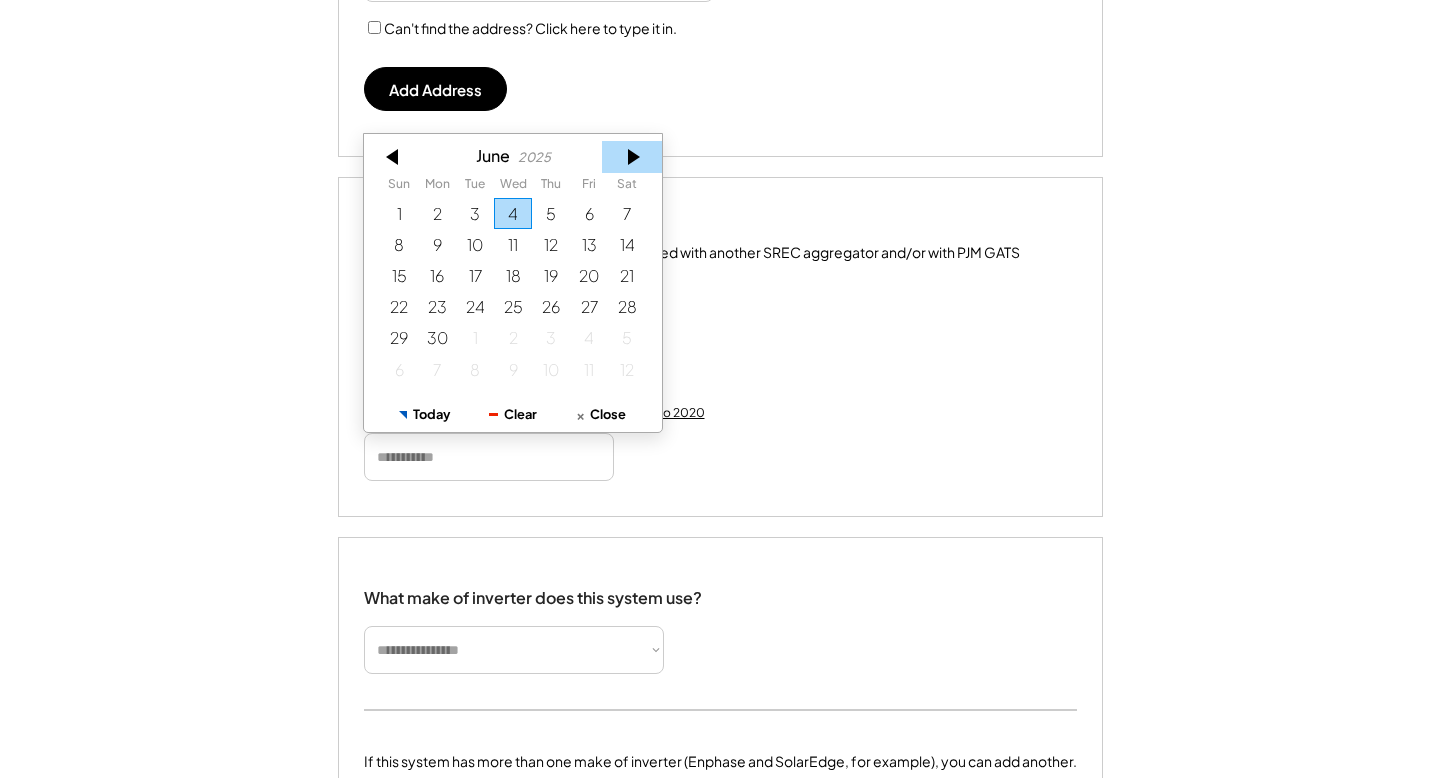 click at bounding box center [632, 157] 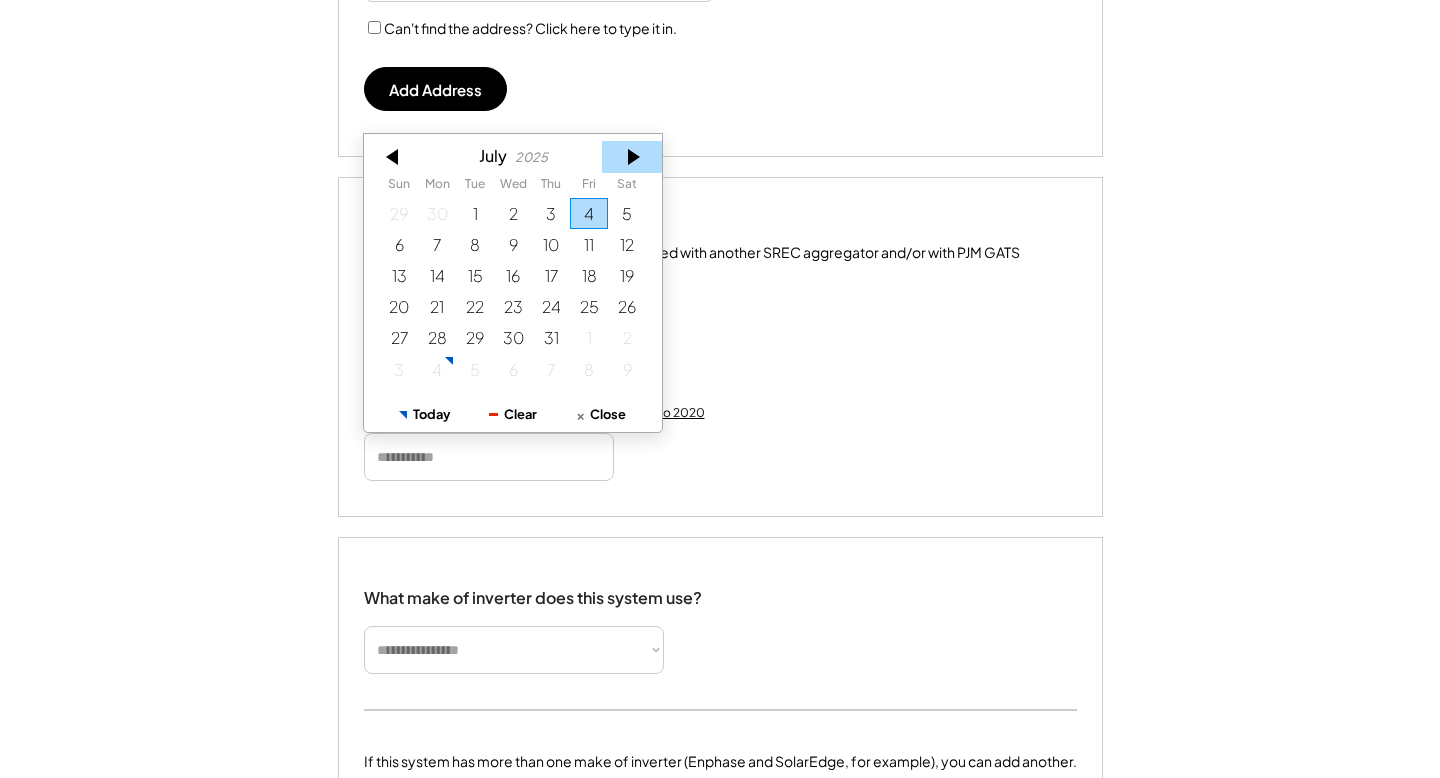 click at bounding box center (632, 157) 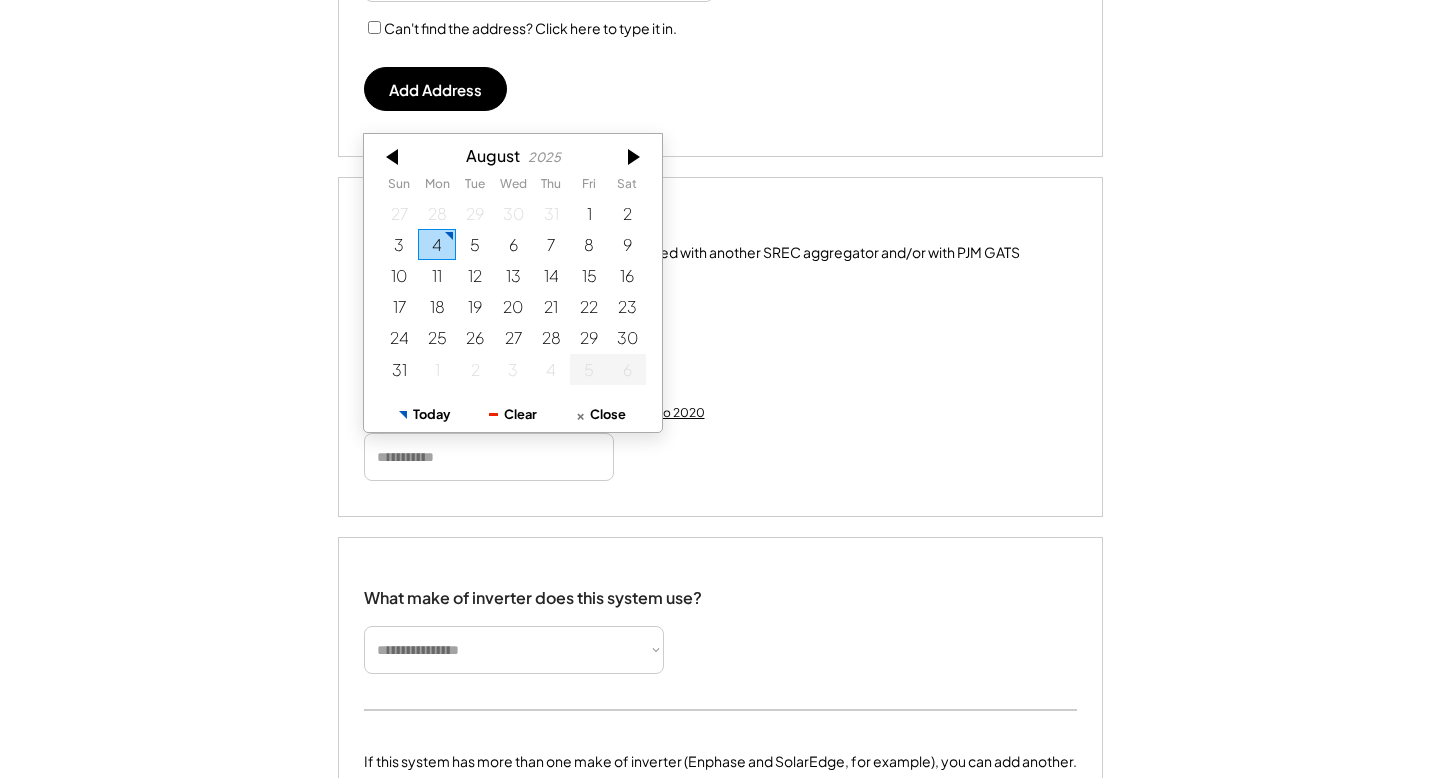 click on "2025" at bounding box center [543, 157] 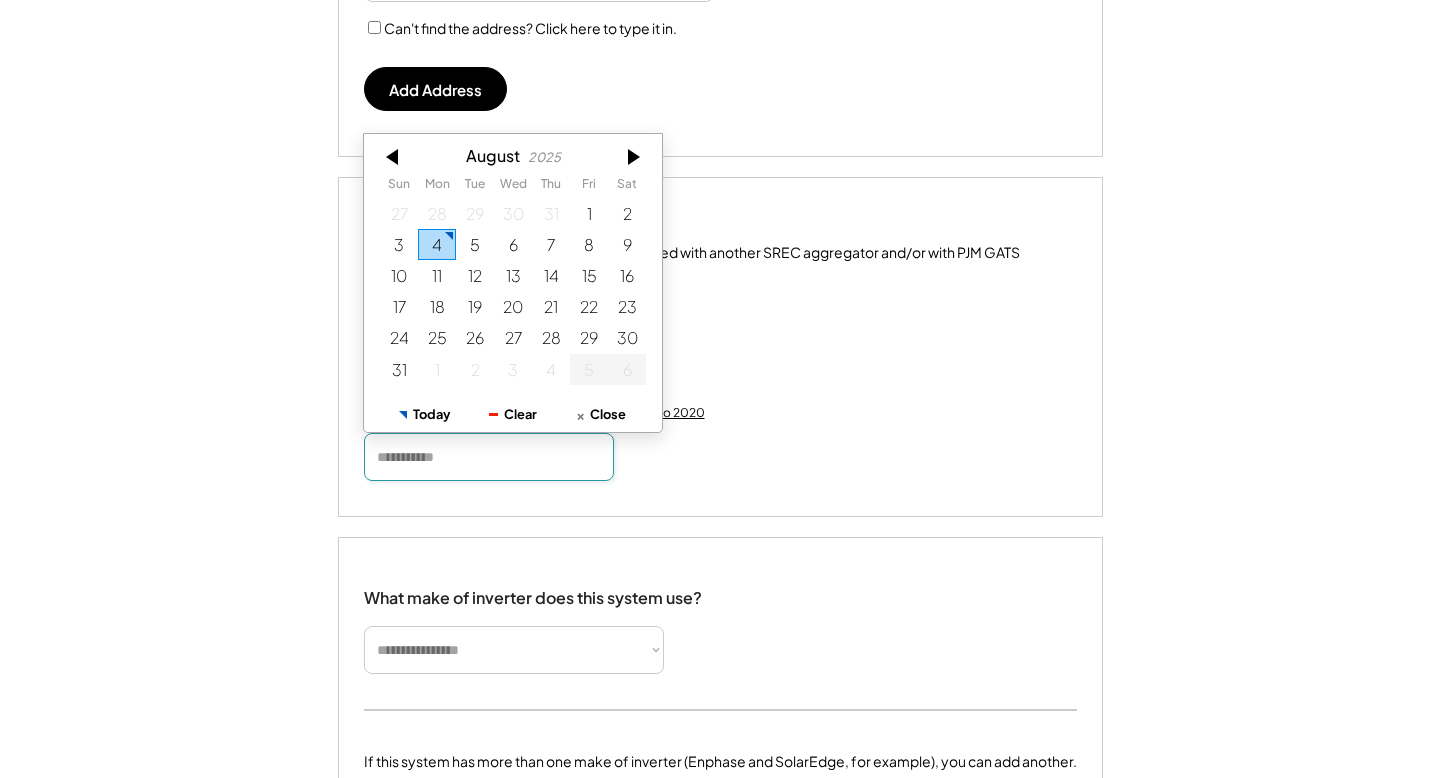click at bounding box center (489, 457) 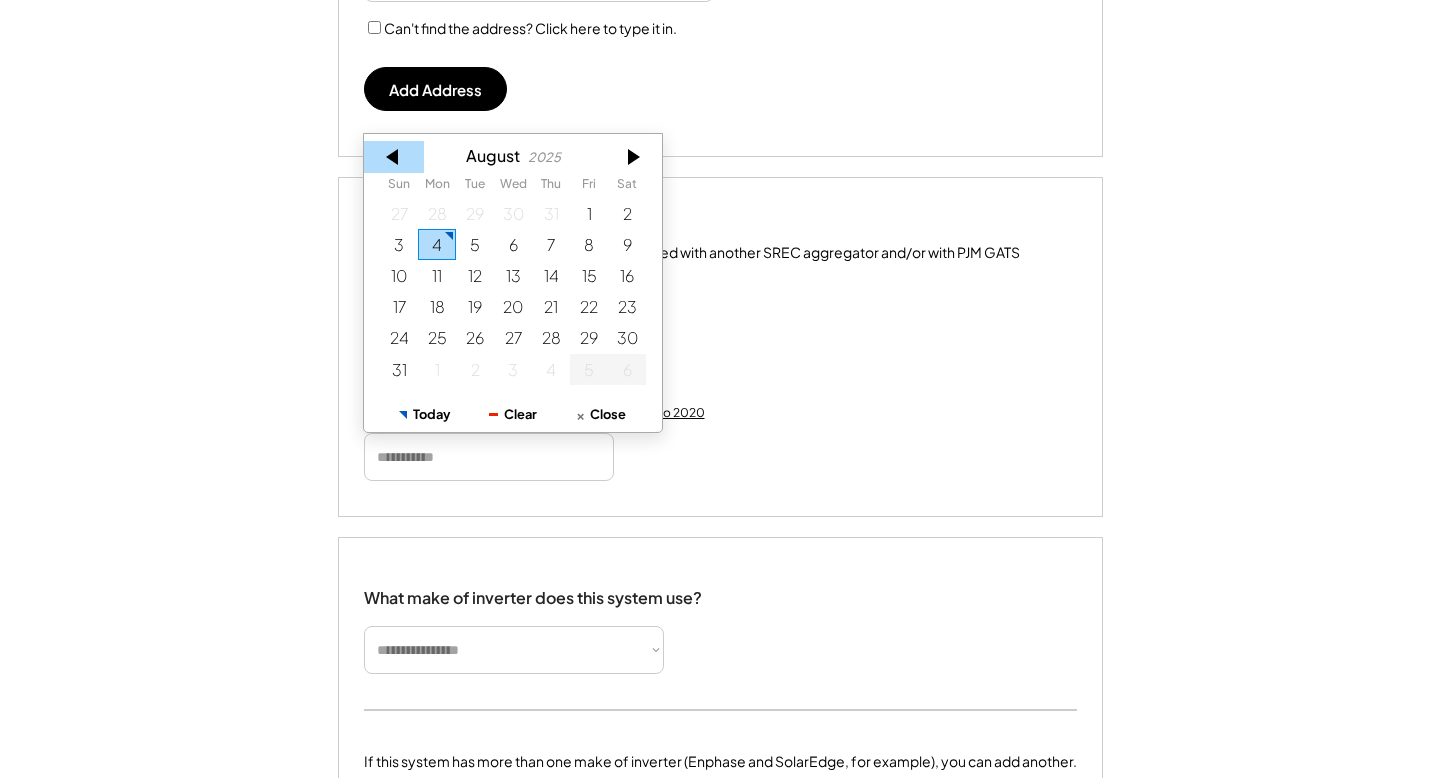click at bounding box center [394, 157] 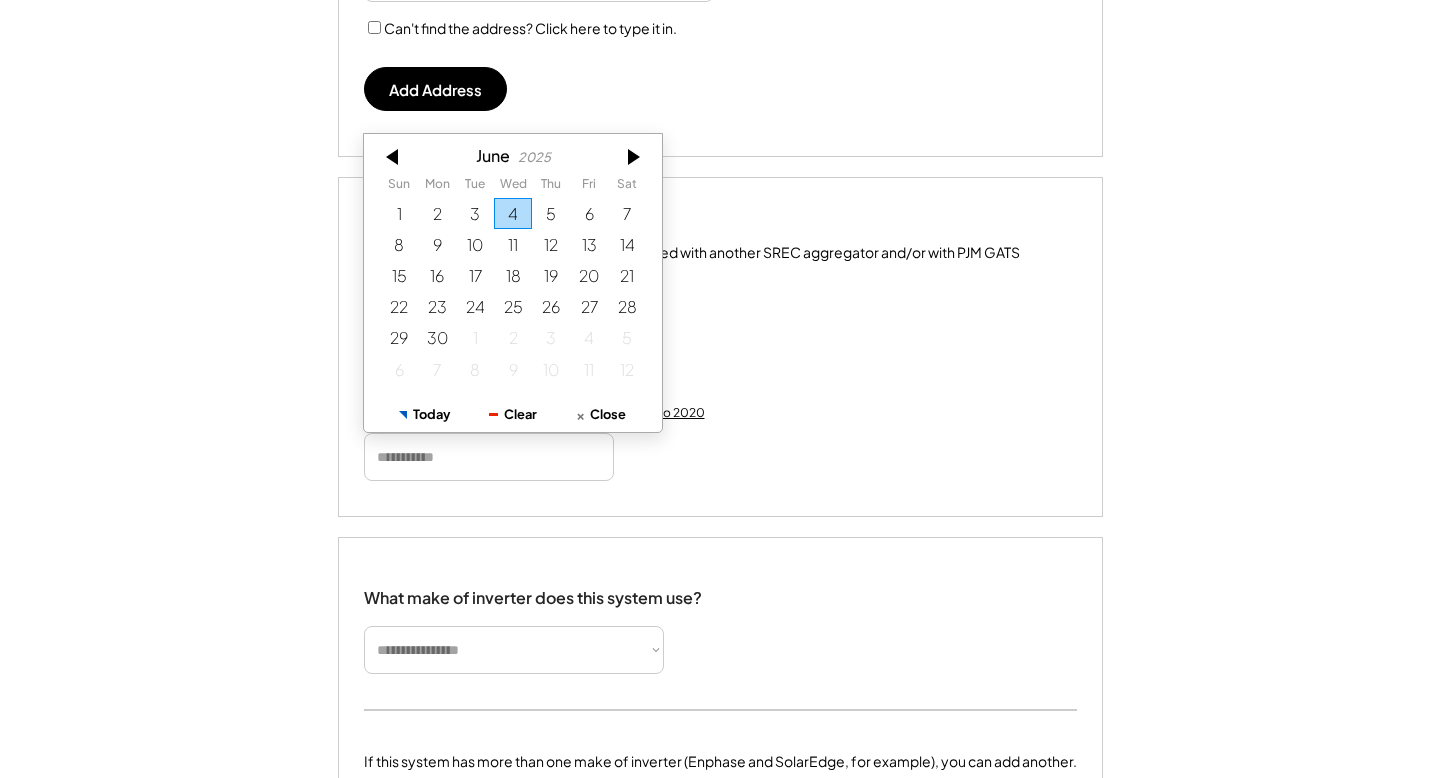 click at bounding box center [394, 157] 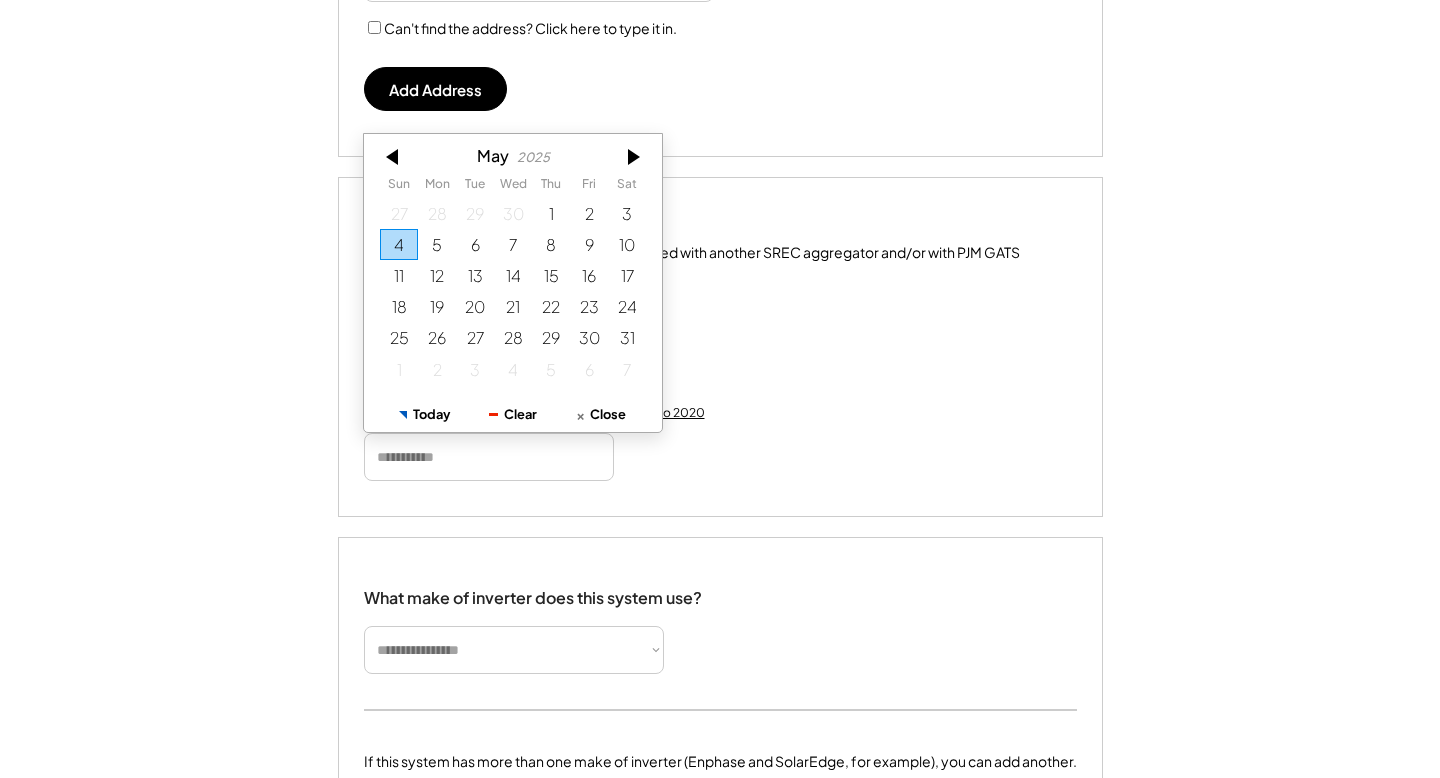 click at bounding box center [394, 157] 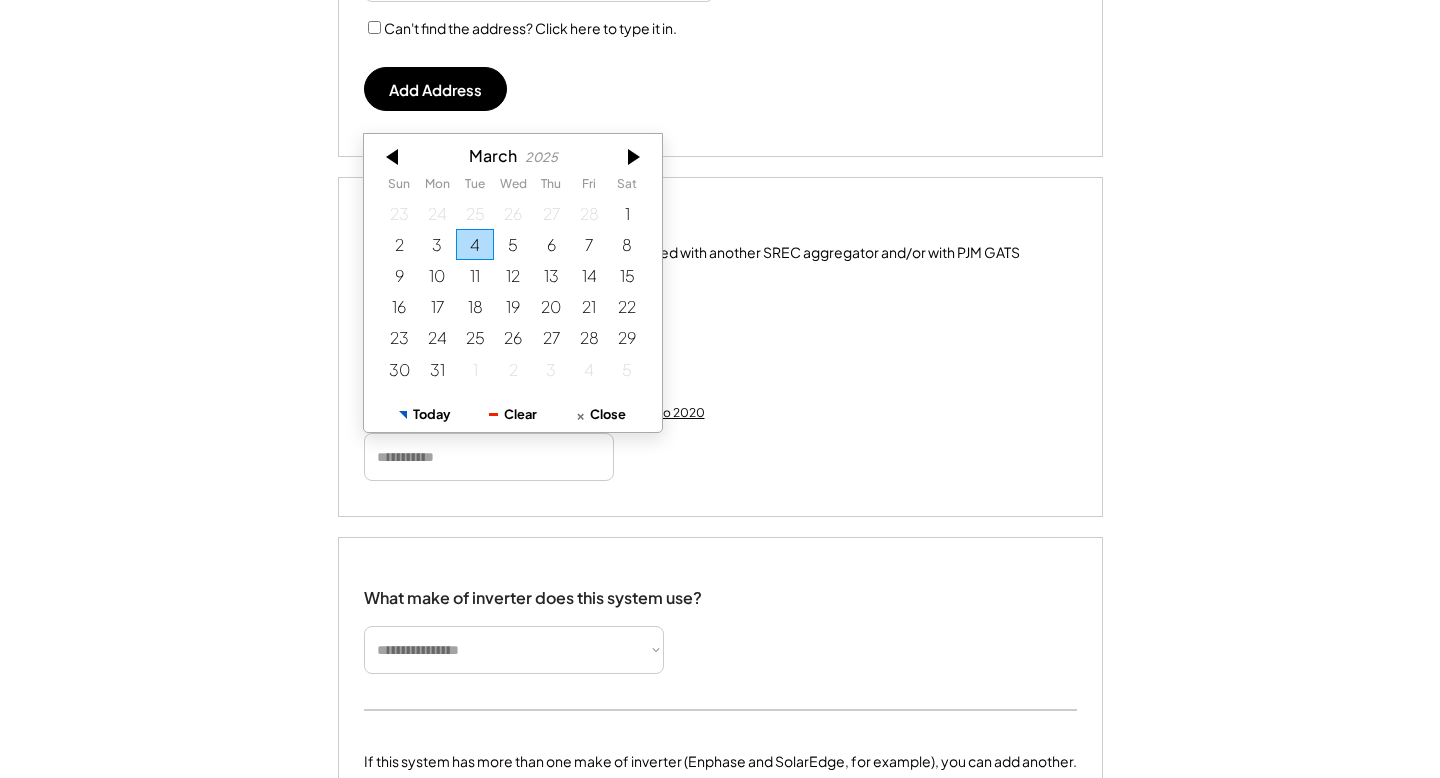 click at bounding box center [394, 157] 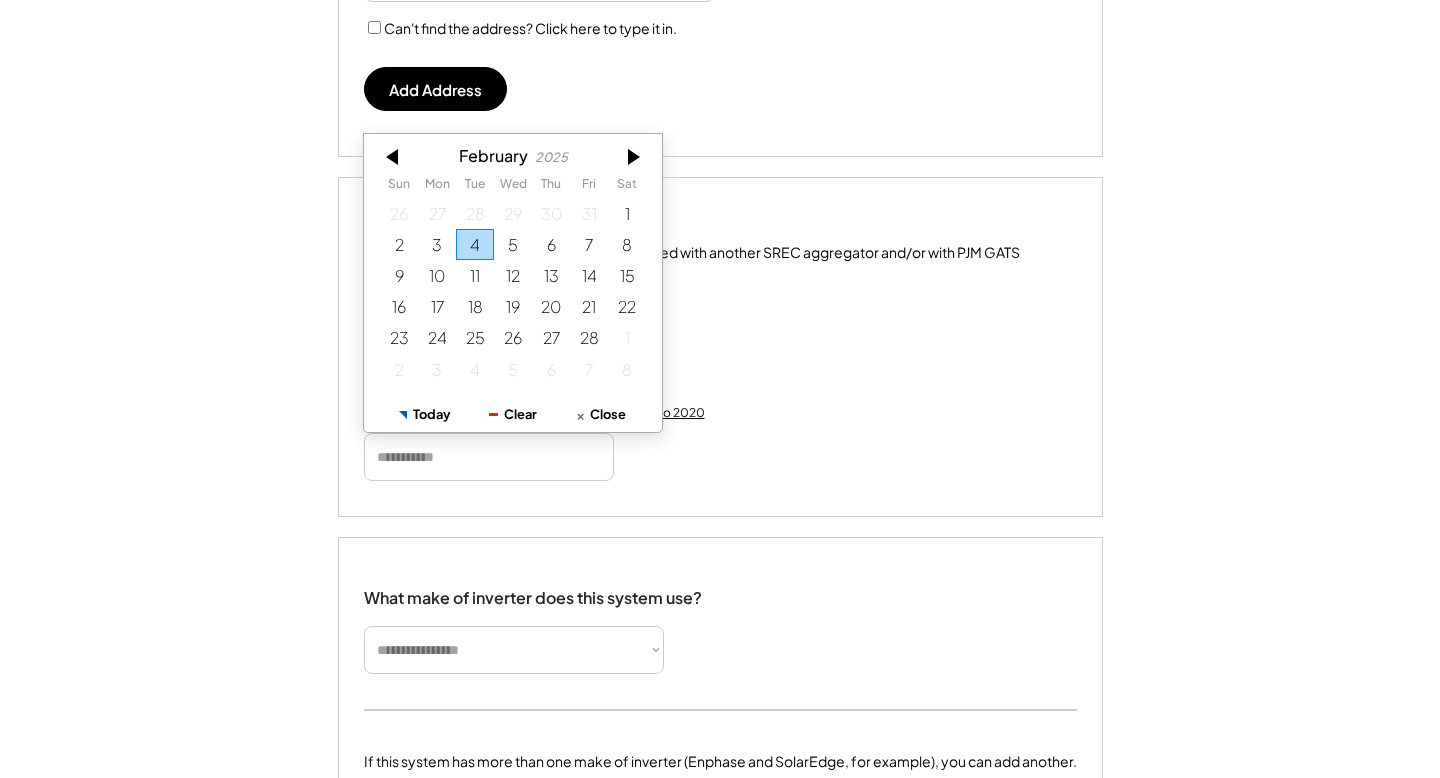 click at bounding box center (394, 157) 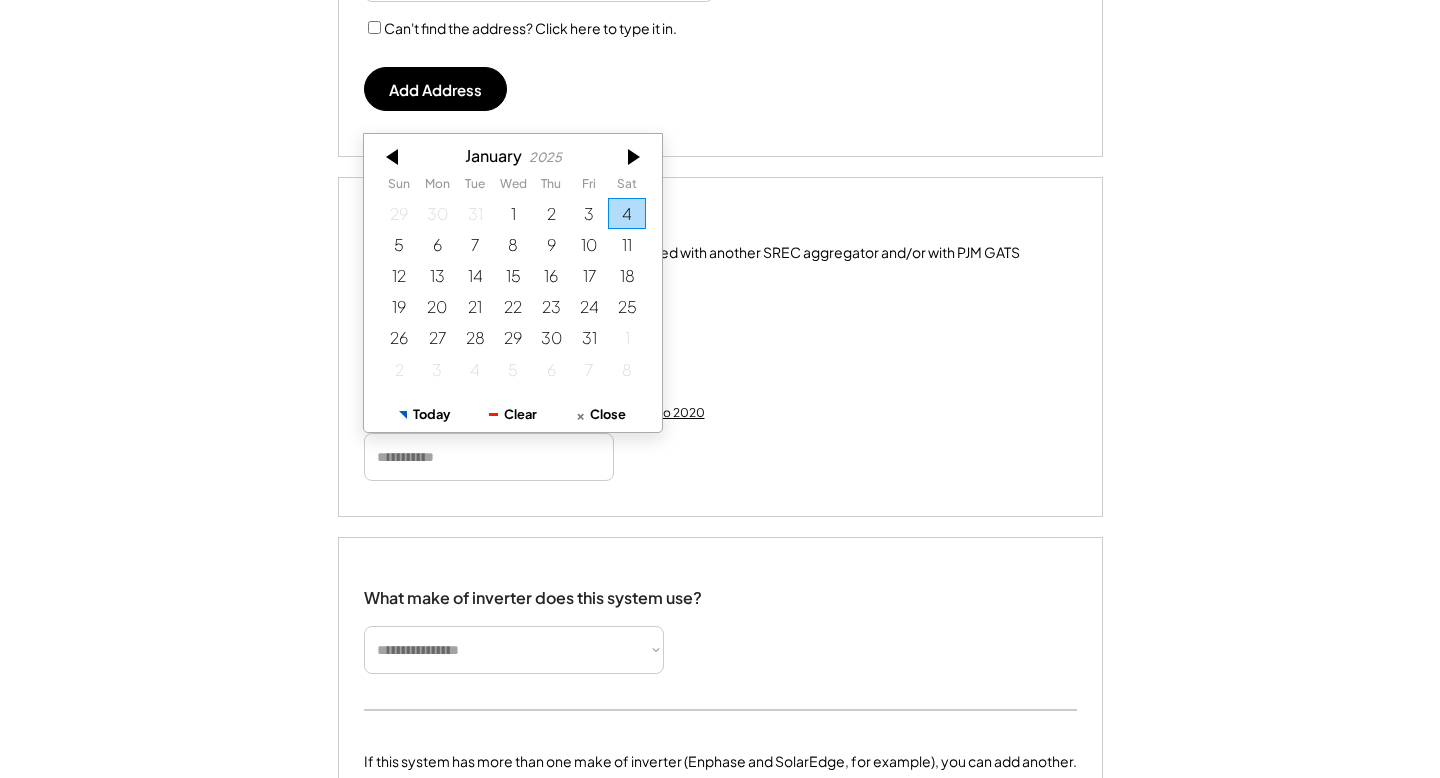 click at bounding box center [394, 157] 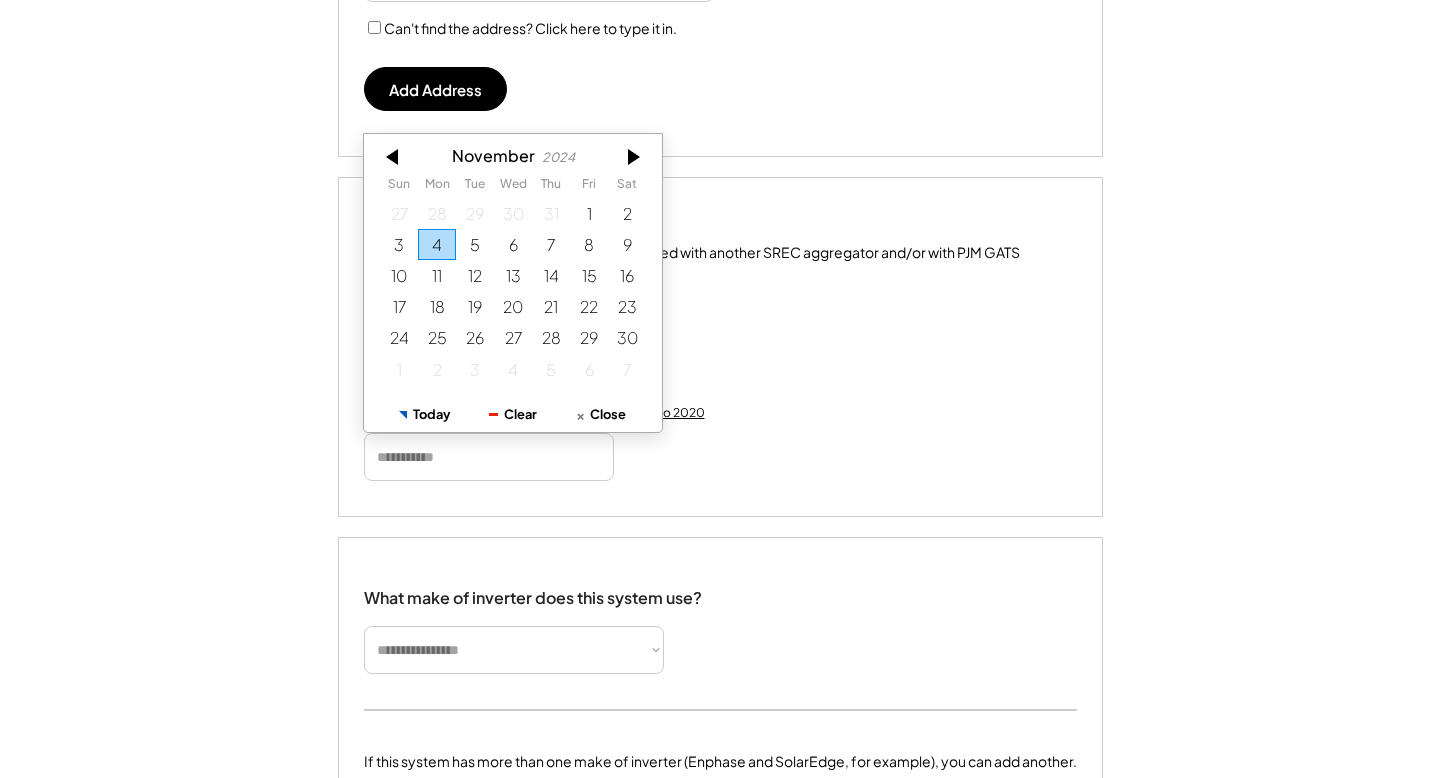 click at bounding box center [394, 157] 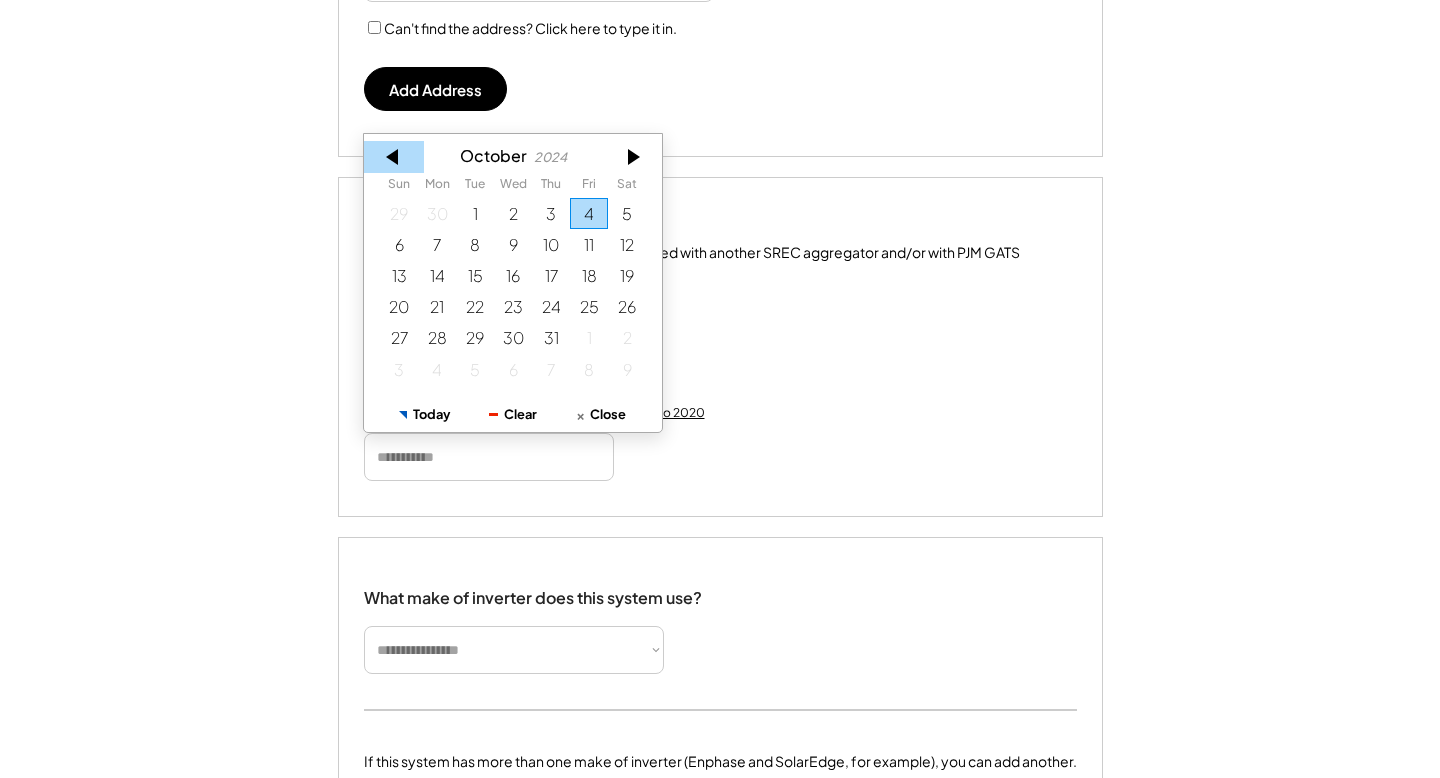click at bounding box center (394, 157) 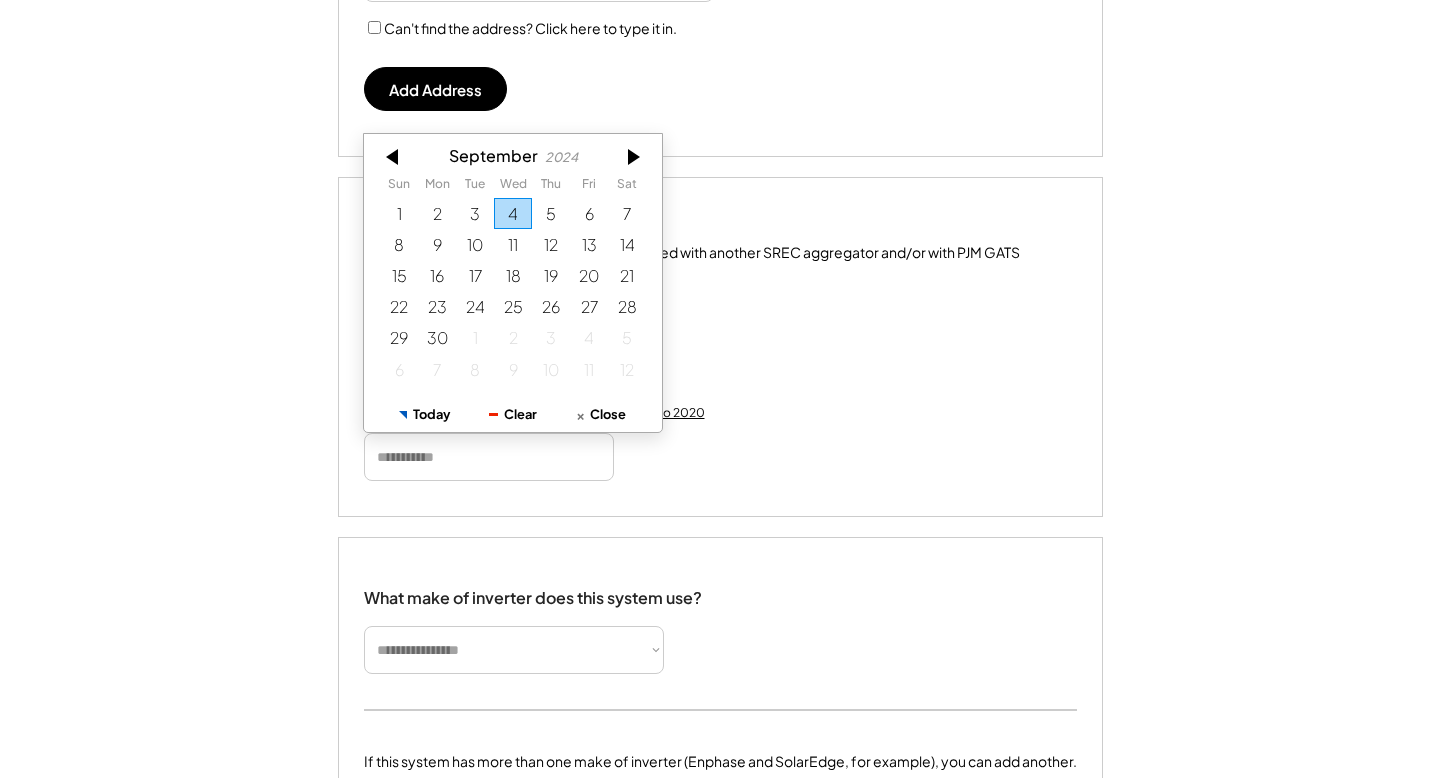 click at bounding box center [394, 157] 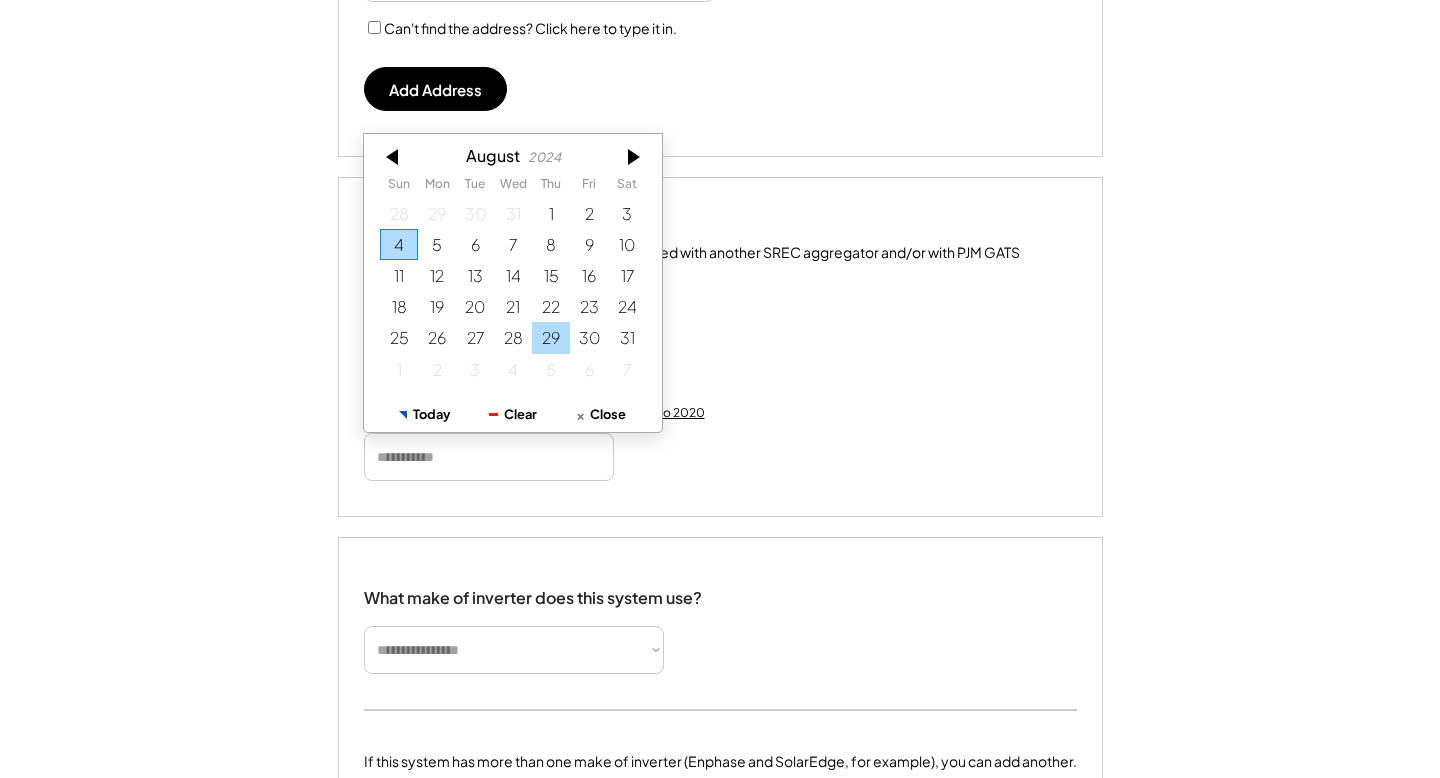 click on "29" at bounding box center [551, 338] 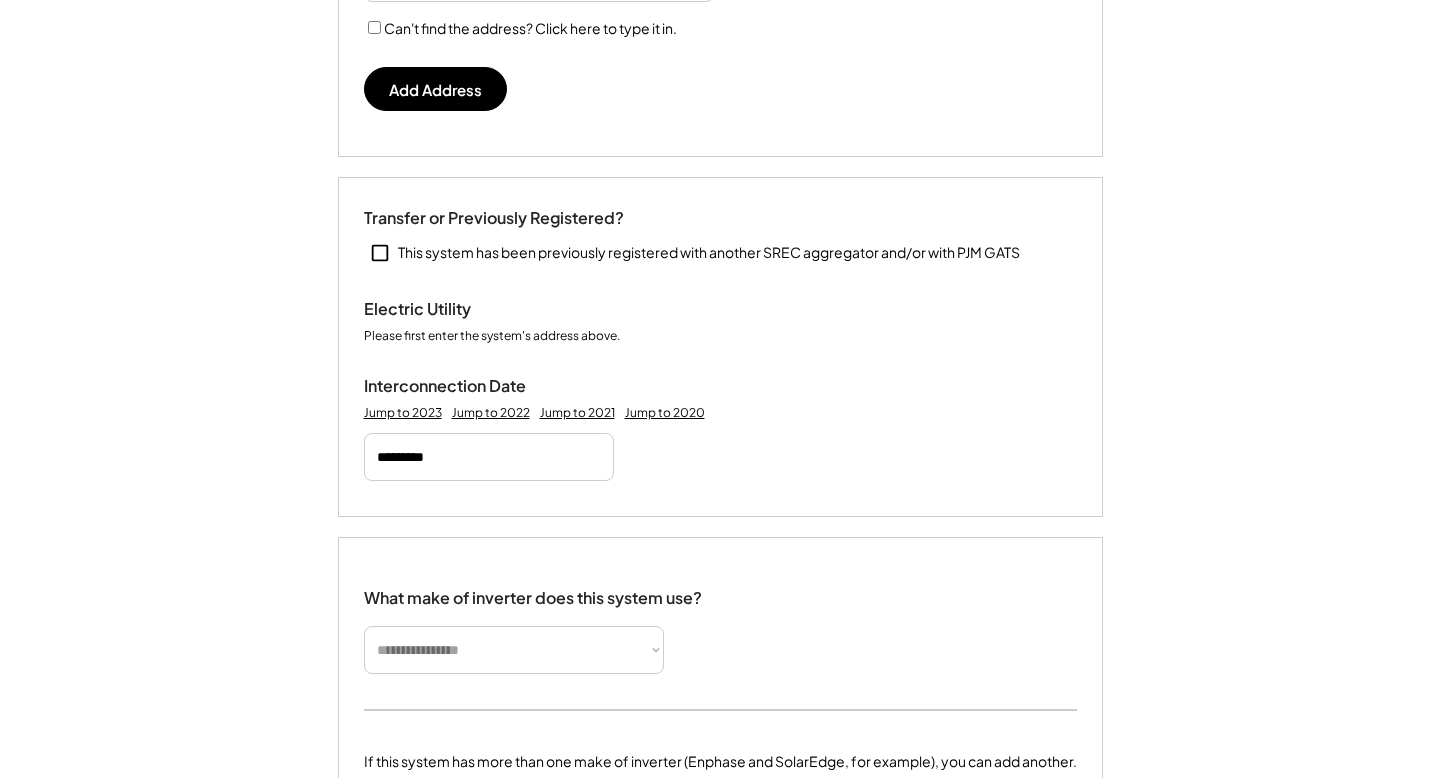 type 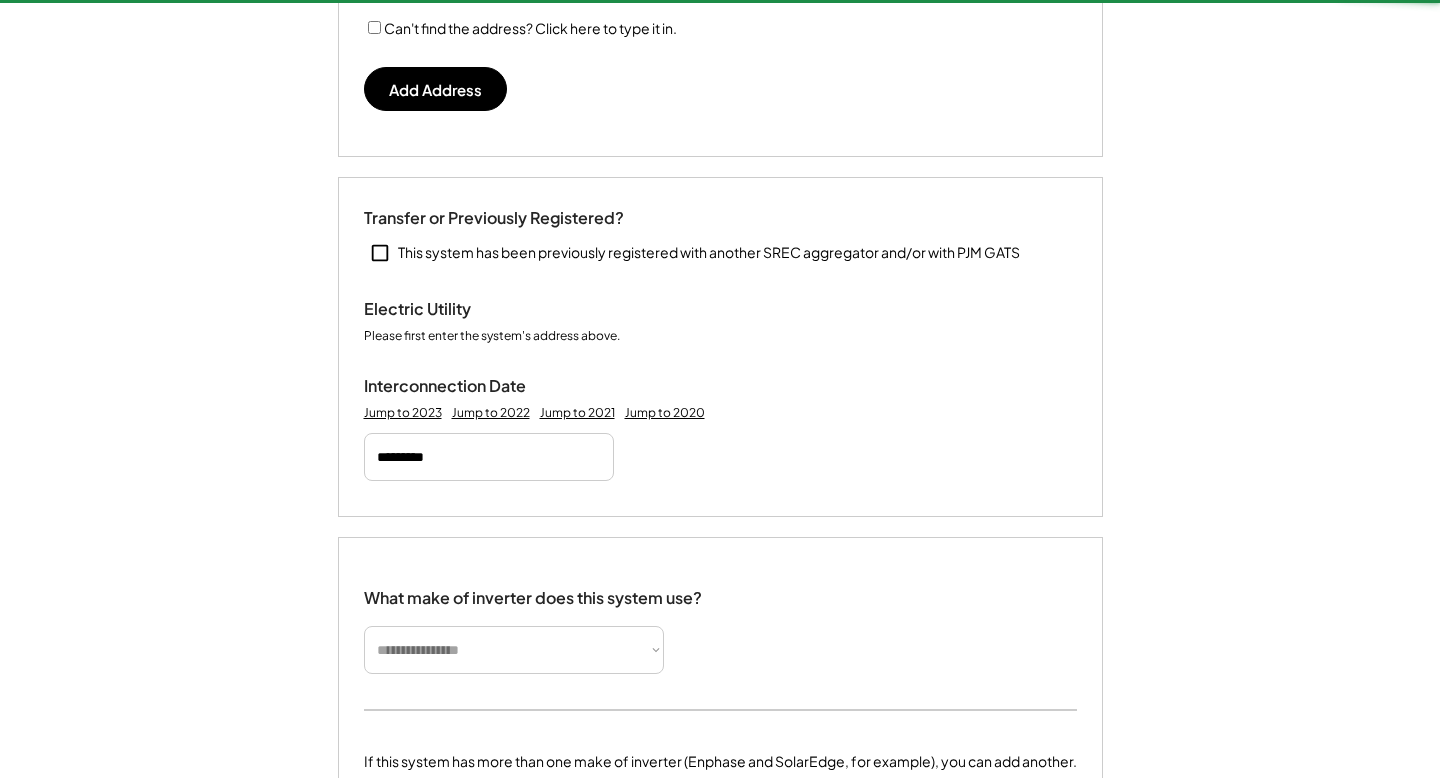 type 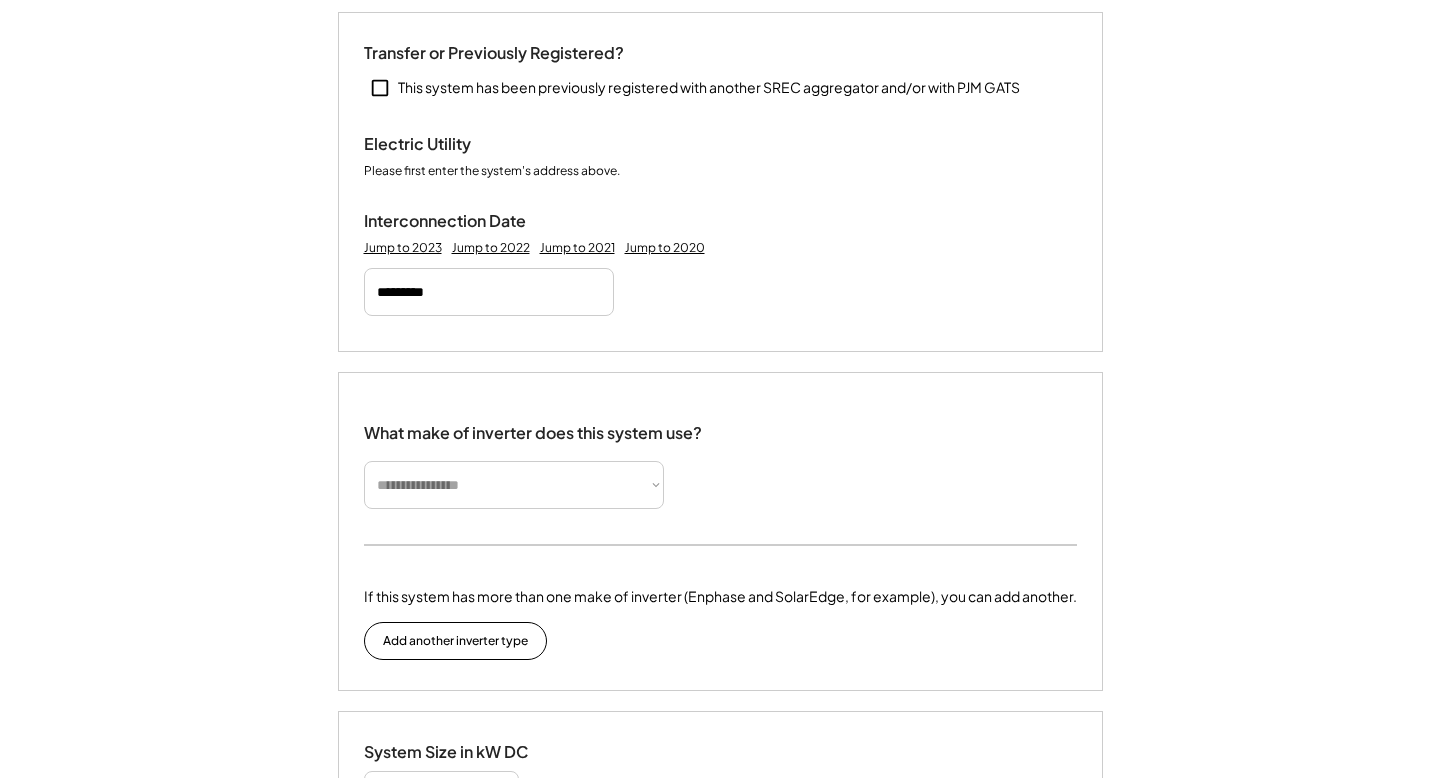 scroll, scrollTop: 944, scrollLeft: 0, axis: vertical 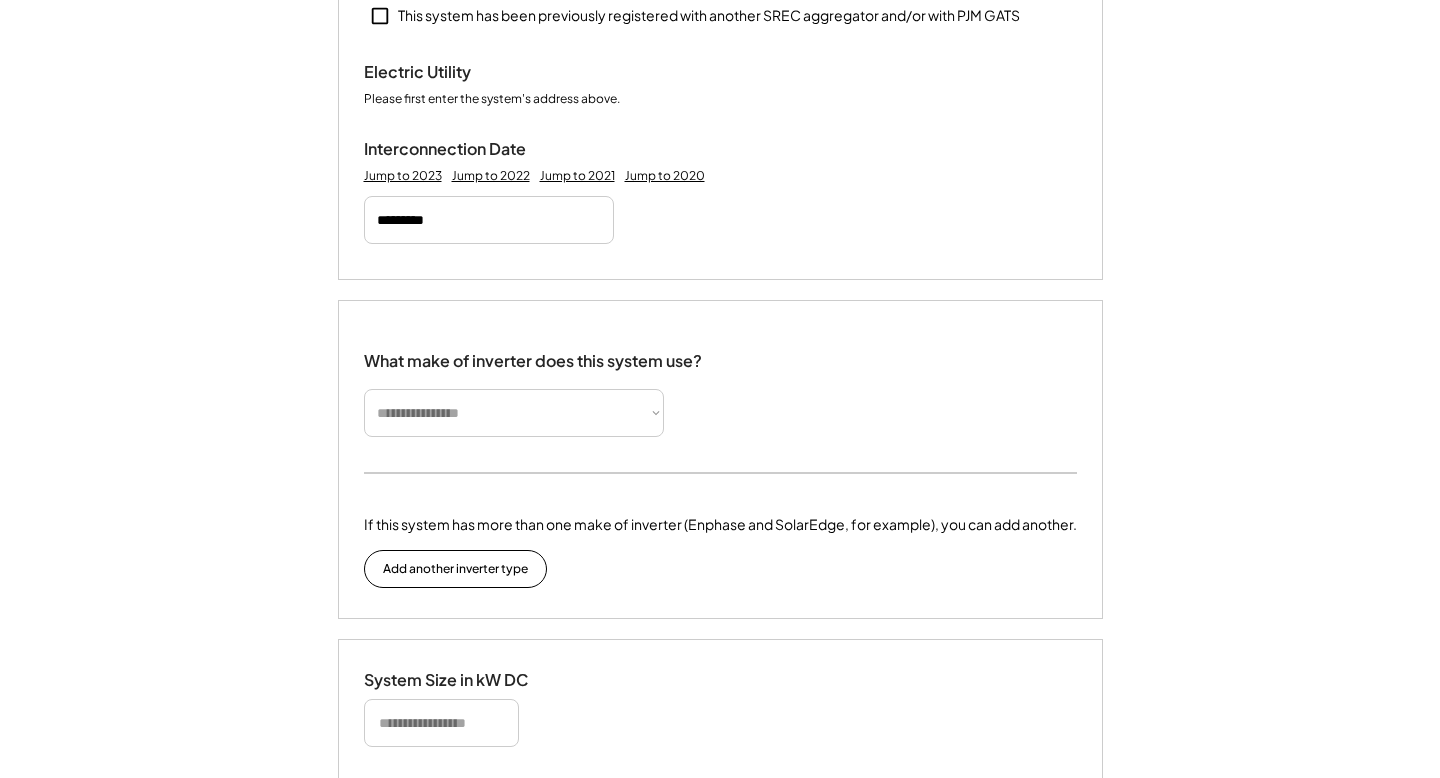 click on "**********" at bounding box center [533, 386] 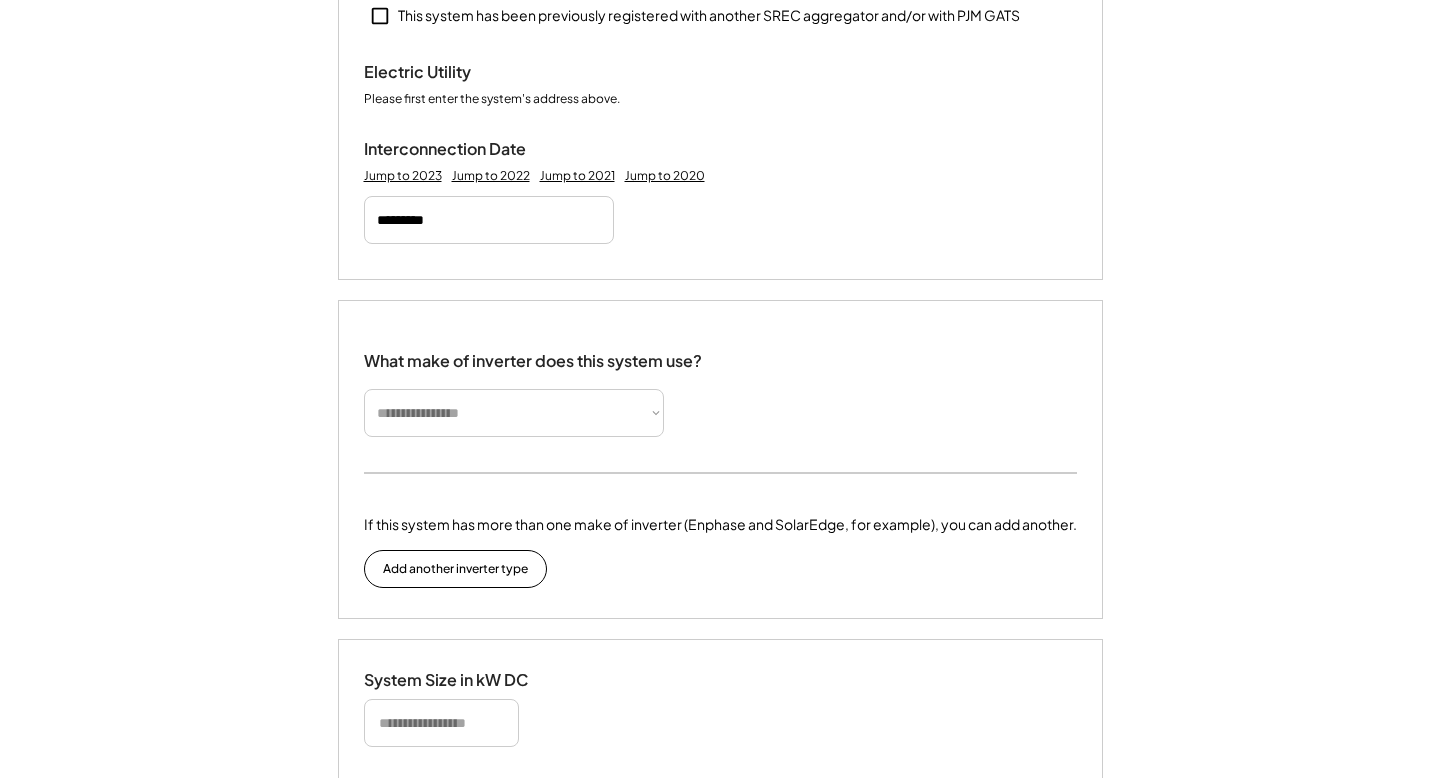 click on "**********" at bounding box center (514, 413) 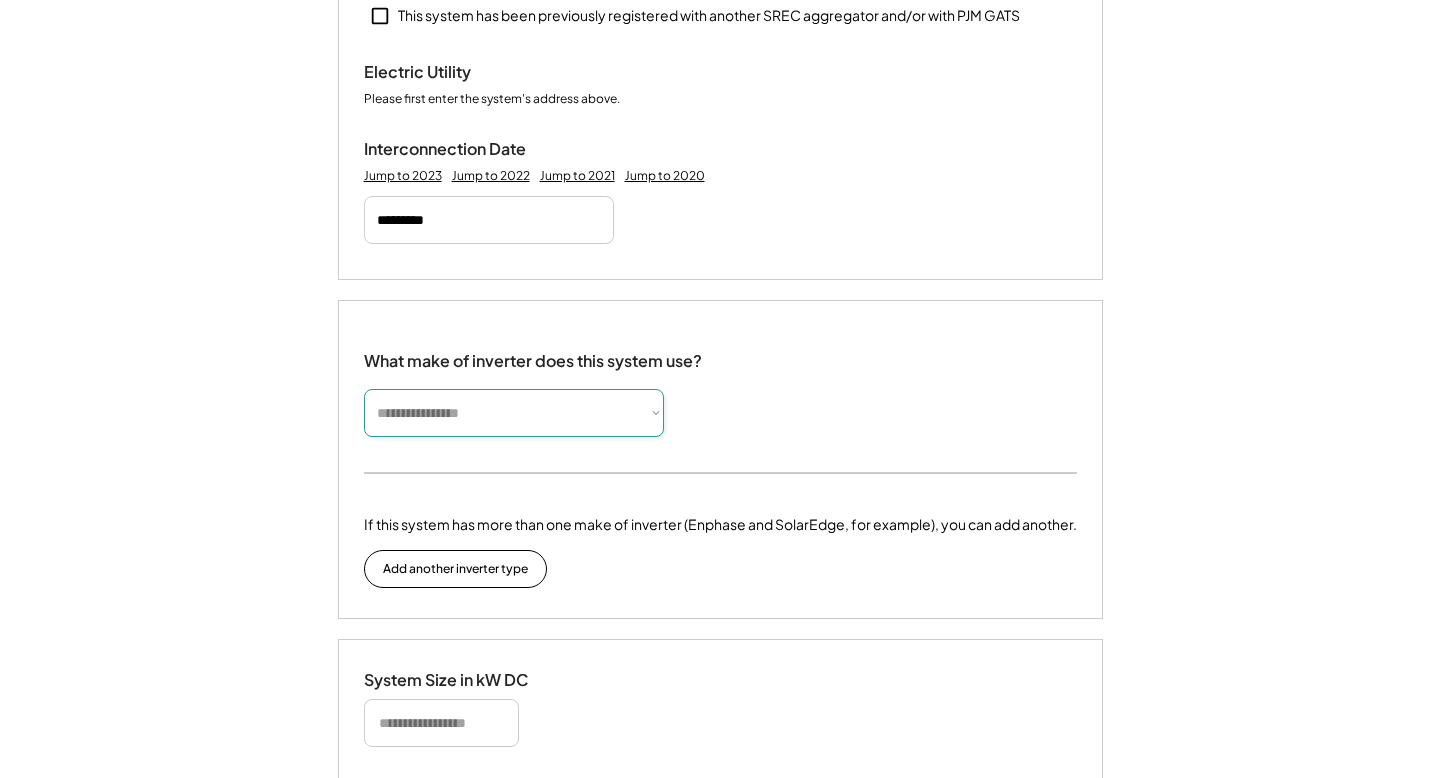 select on "*******" 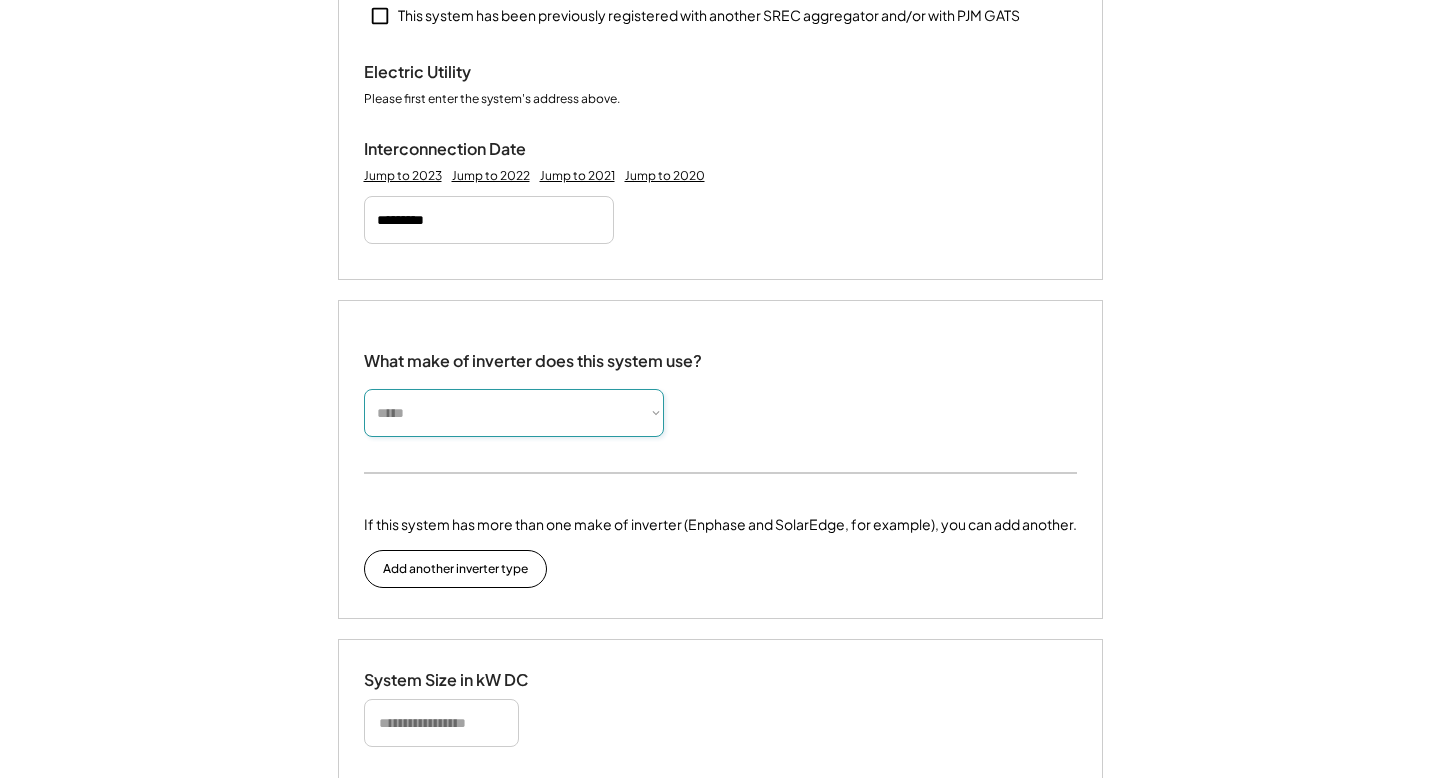 type 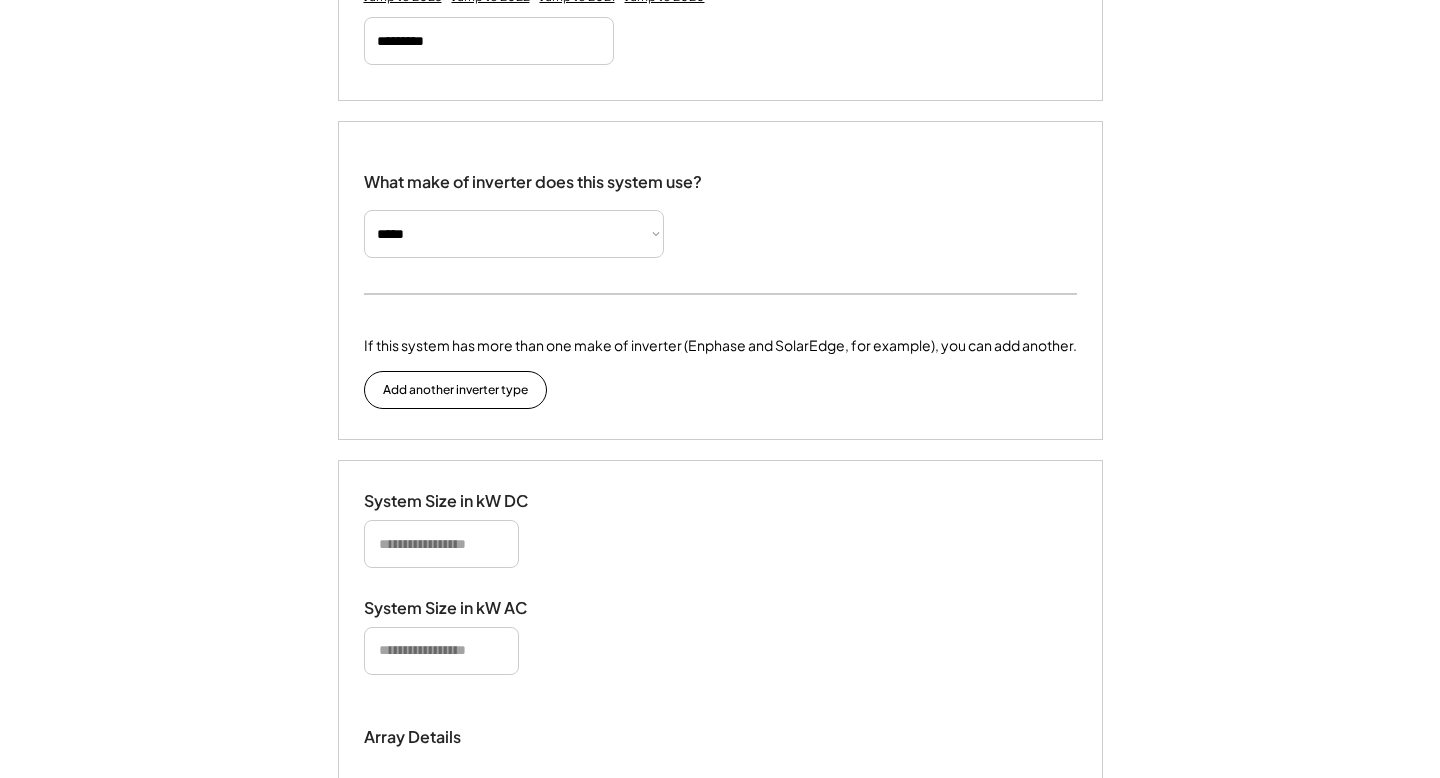 scroll, scrollTop: 1163, scrollLeft: 0, axis: vertical 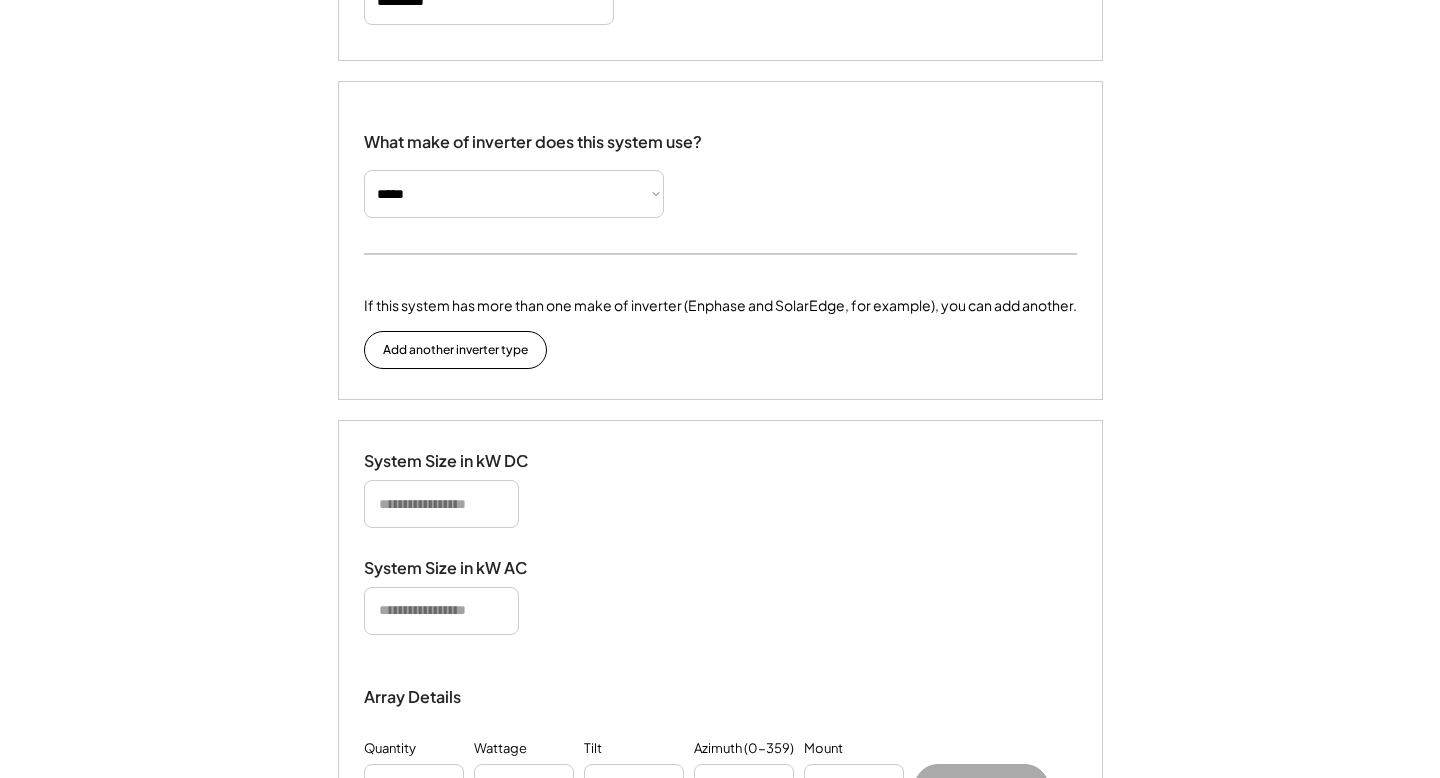 click at bounding box center [441, 504] 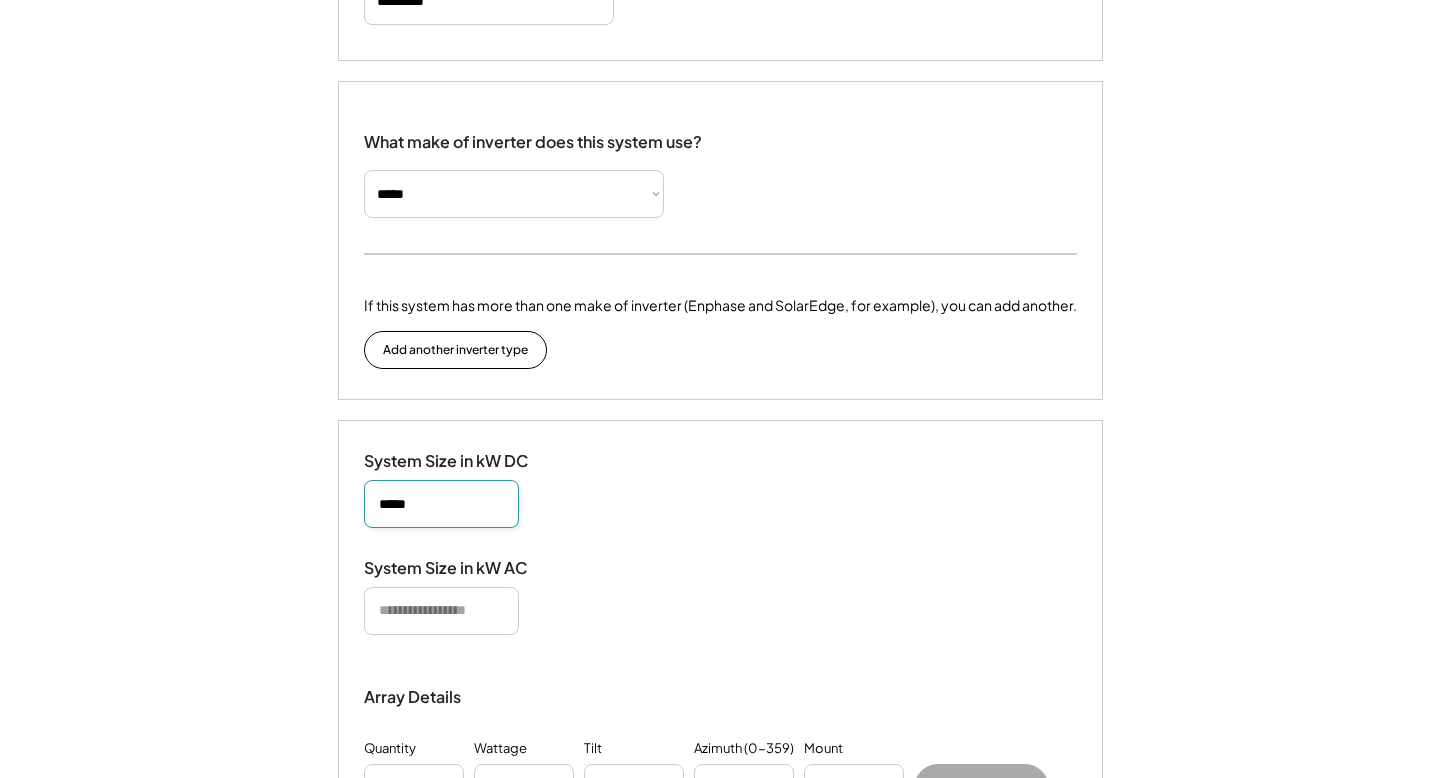 type on "*****" 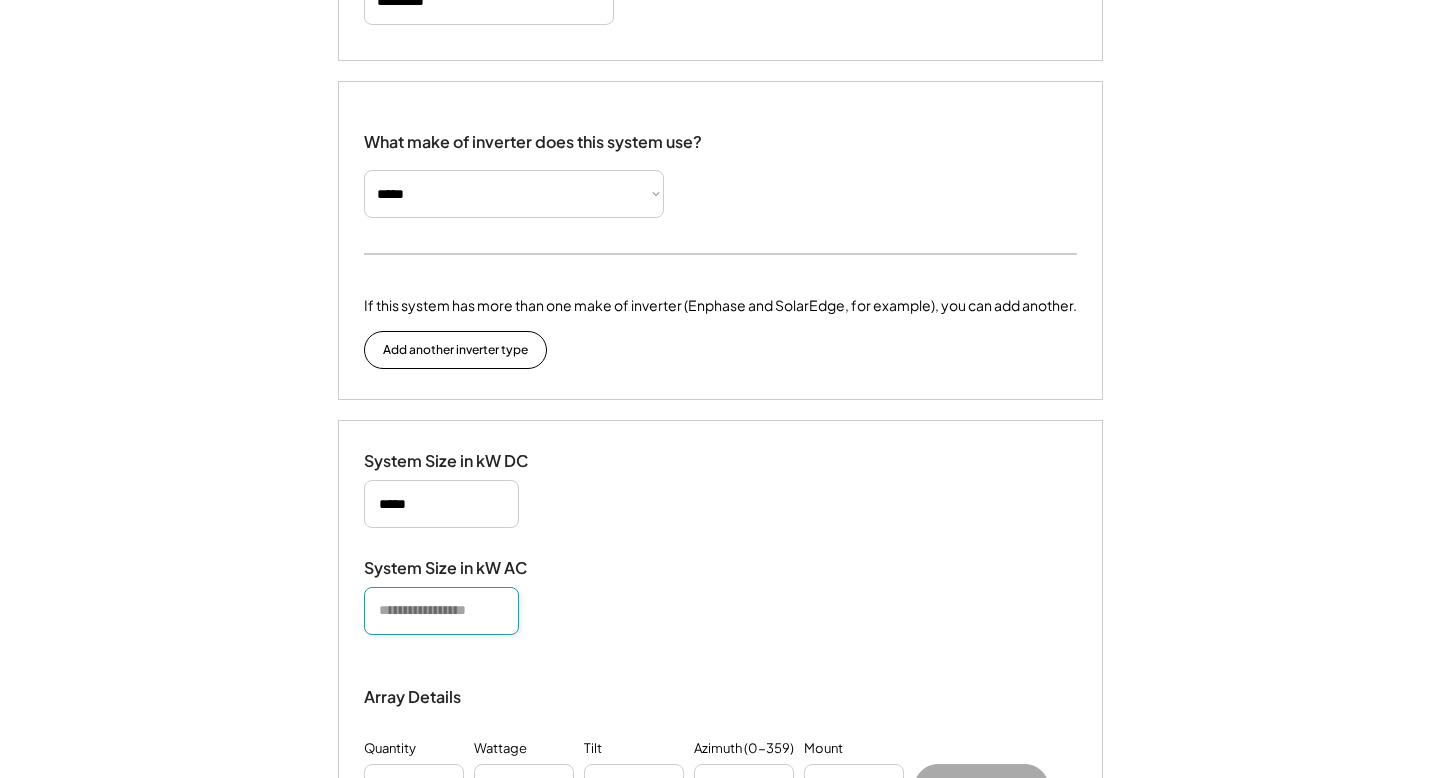 click at bounding box center [441, 611] 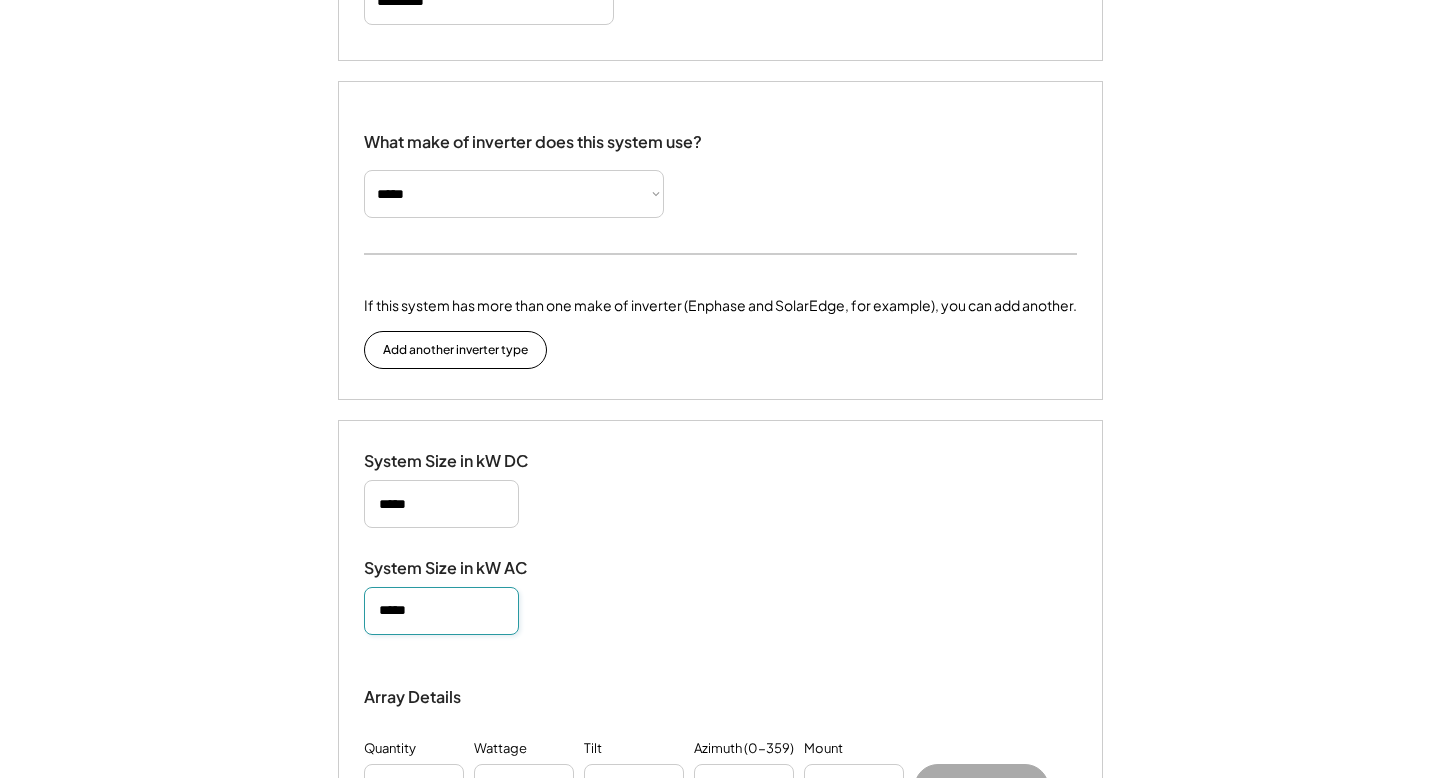 type on "*****" 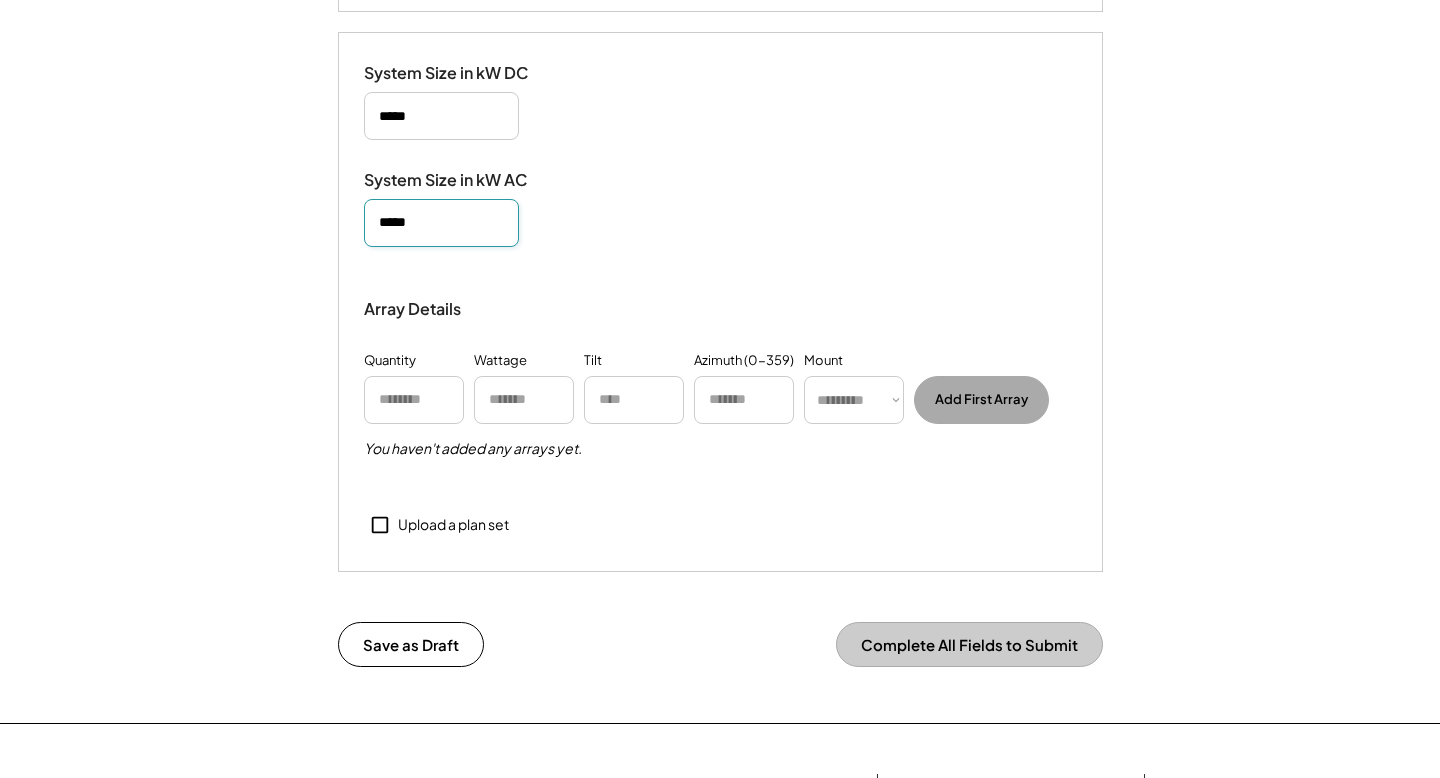 scroll, scrollTop: 1552, scrollLeft: 0, axis: vertical 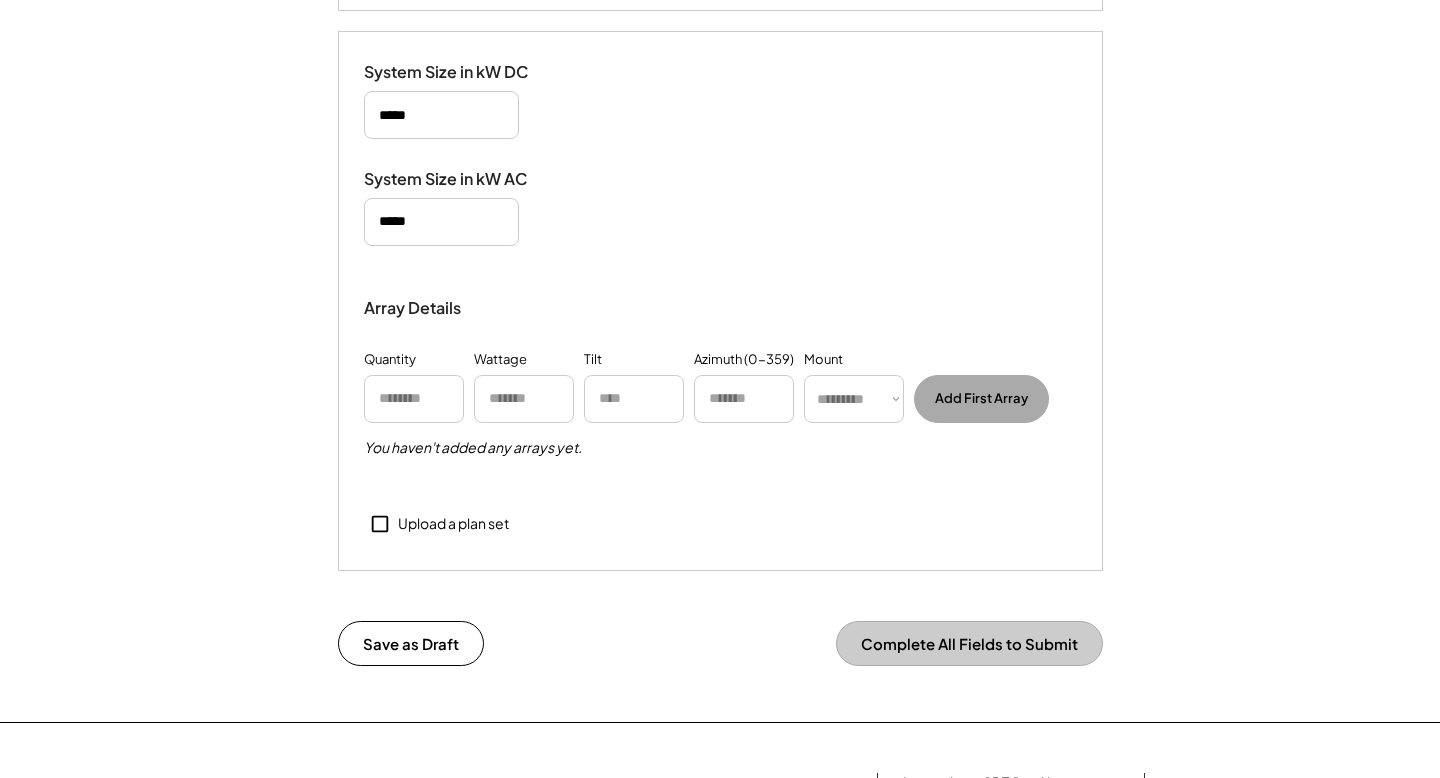 click at bounding box center [414, 399] 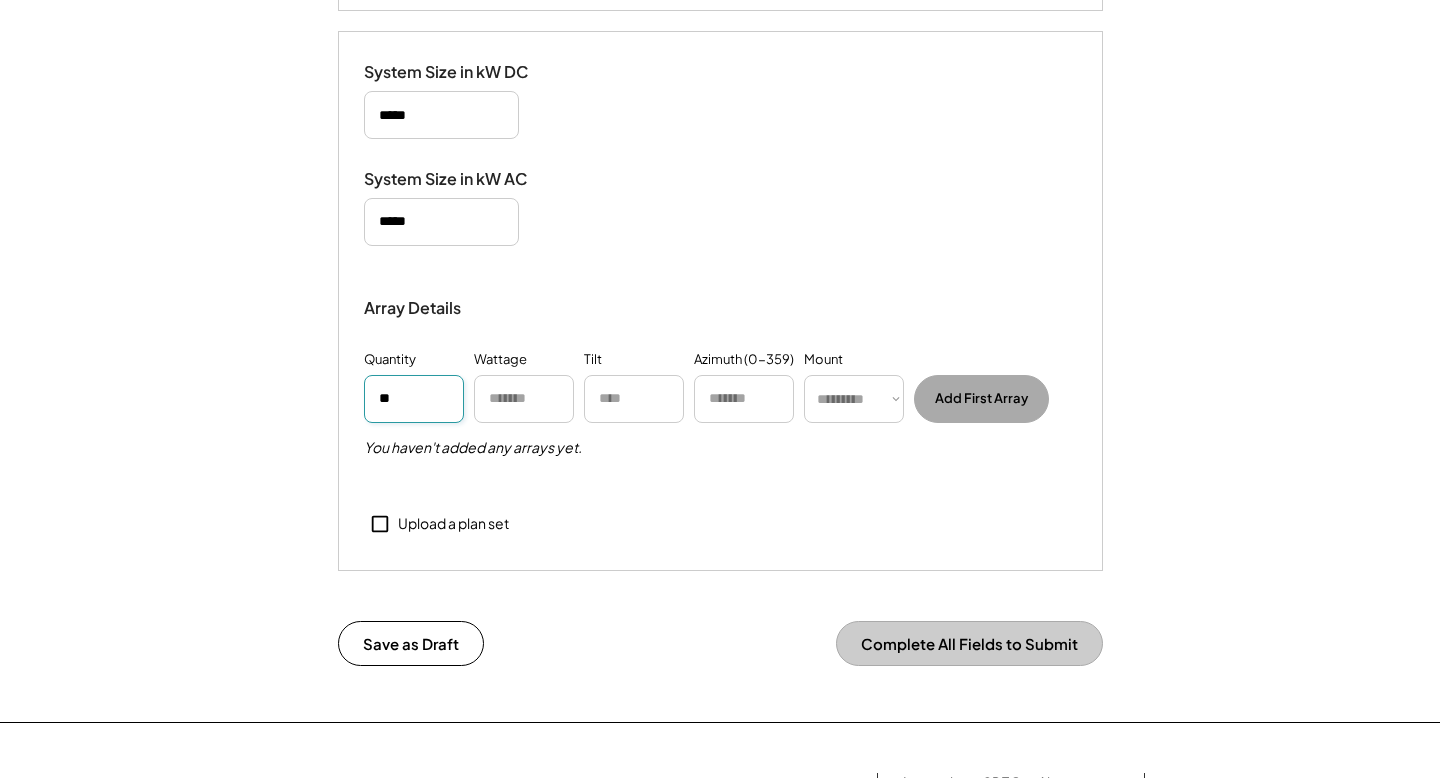 type on "**" 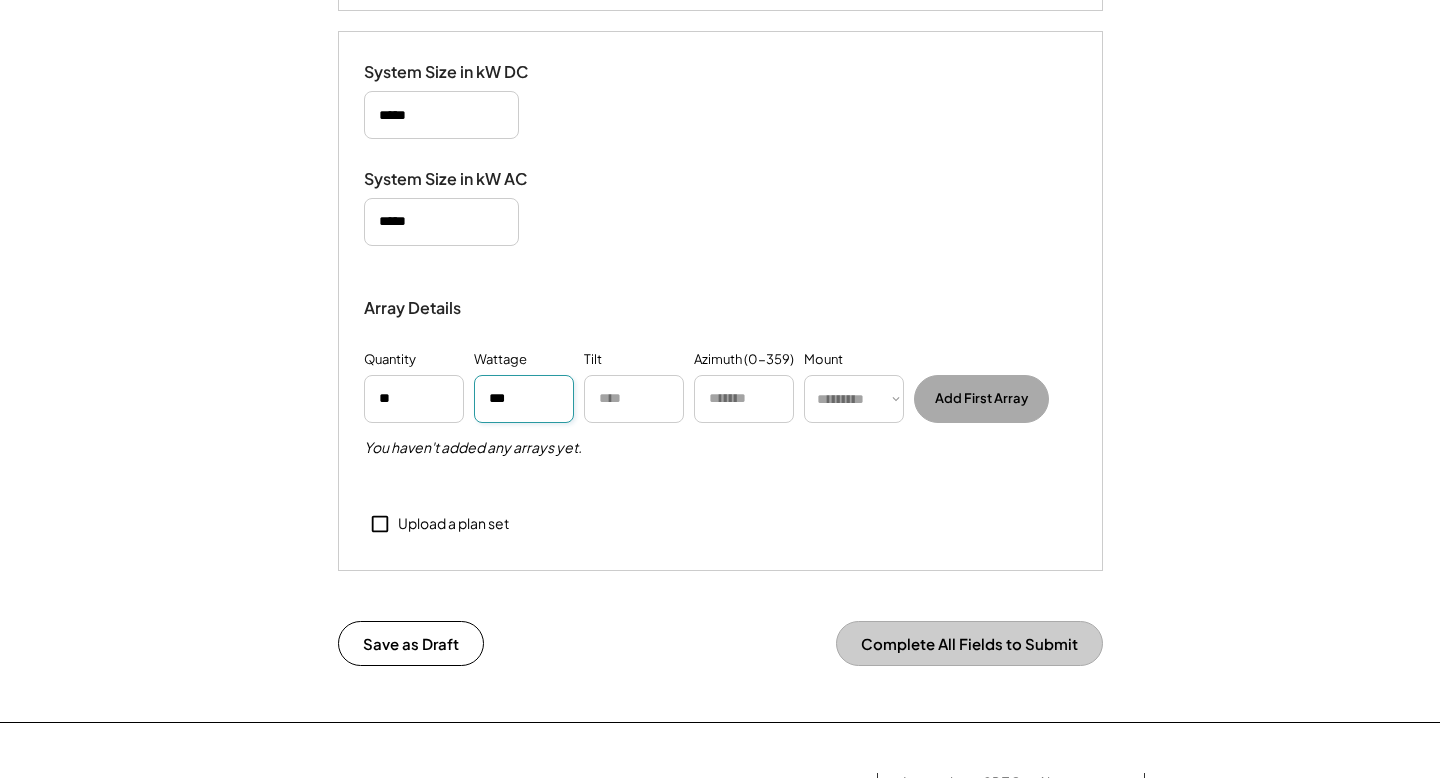 type on "***" 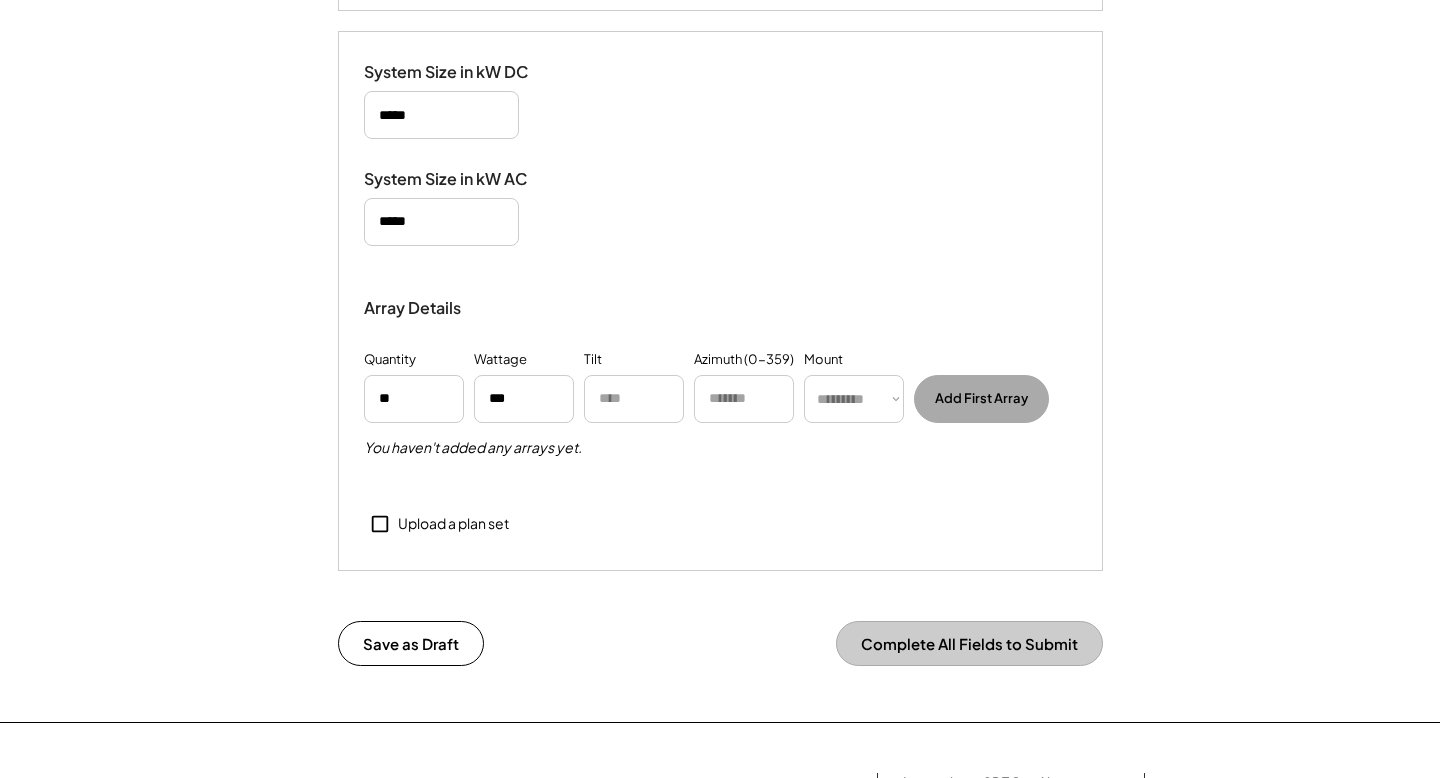 click at bounding box center (634, 399) 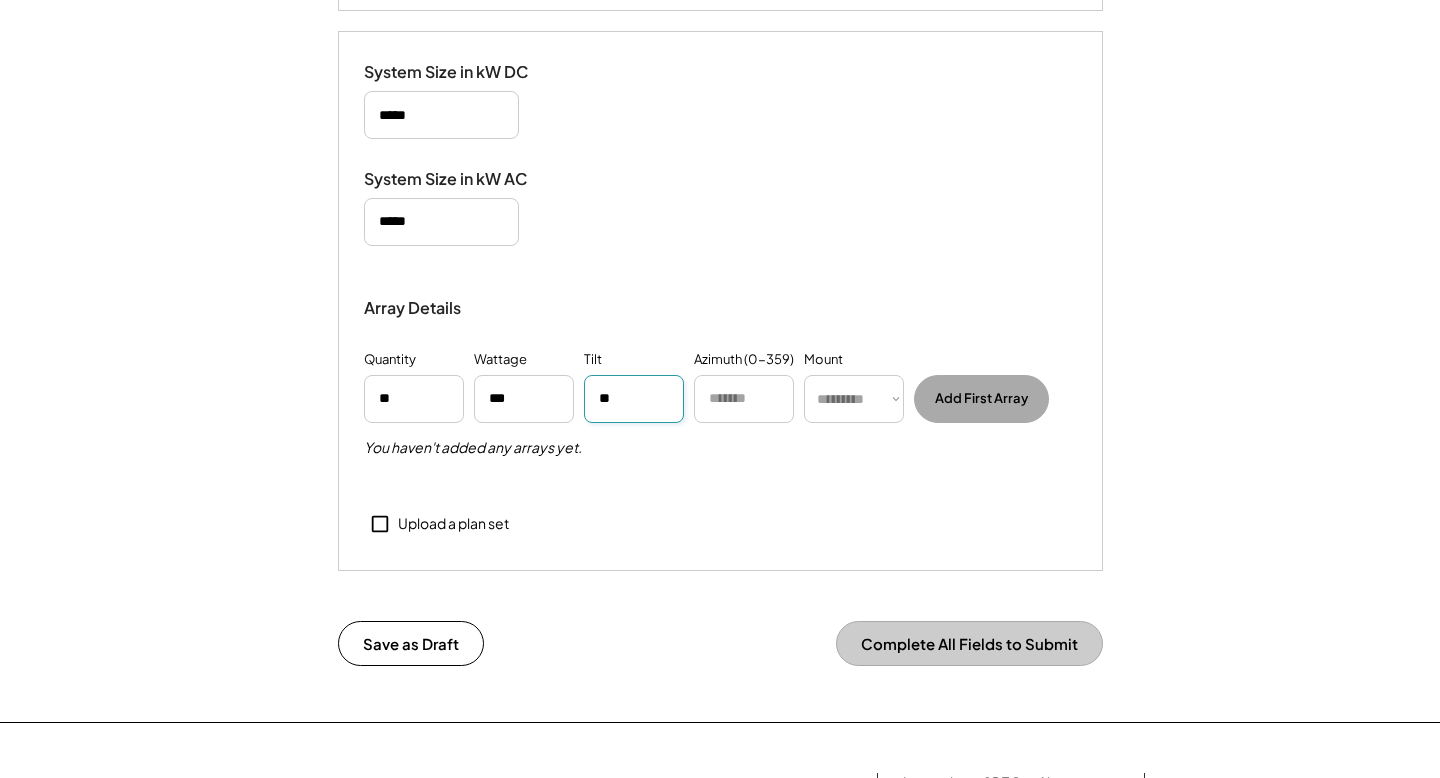 type on "**" 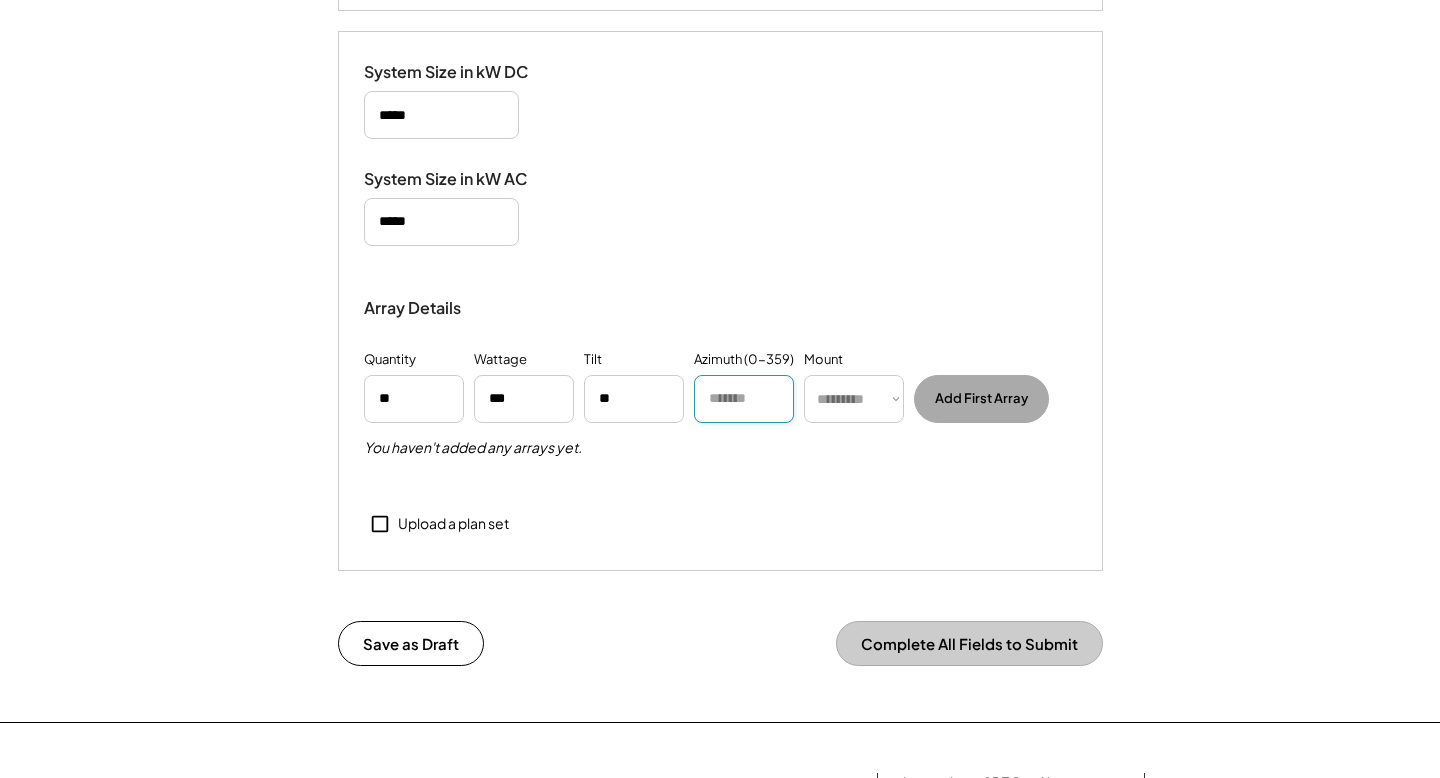 click at bounding box center [744, 399] 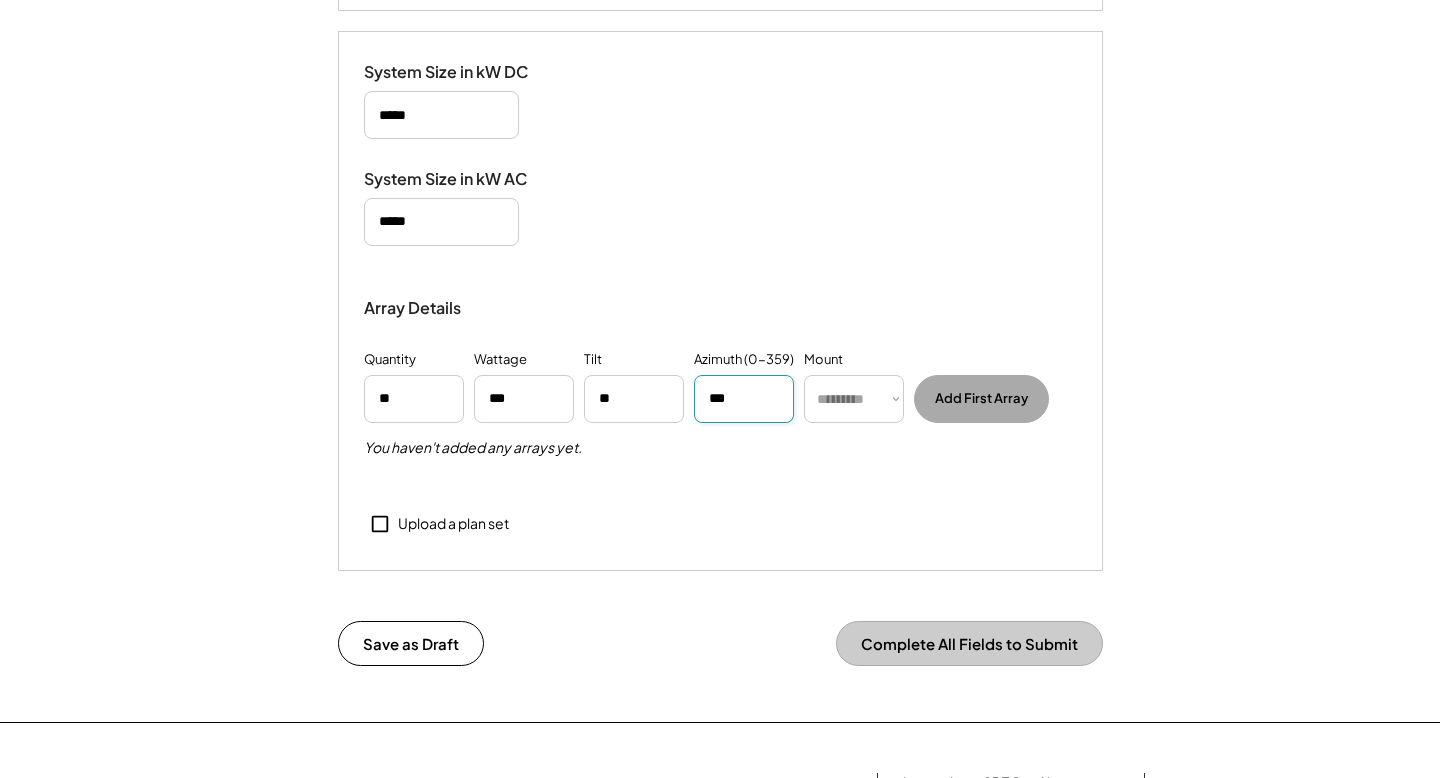 type on "***" 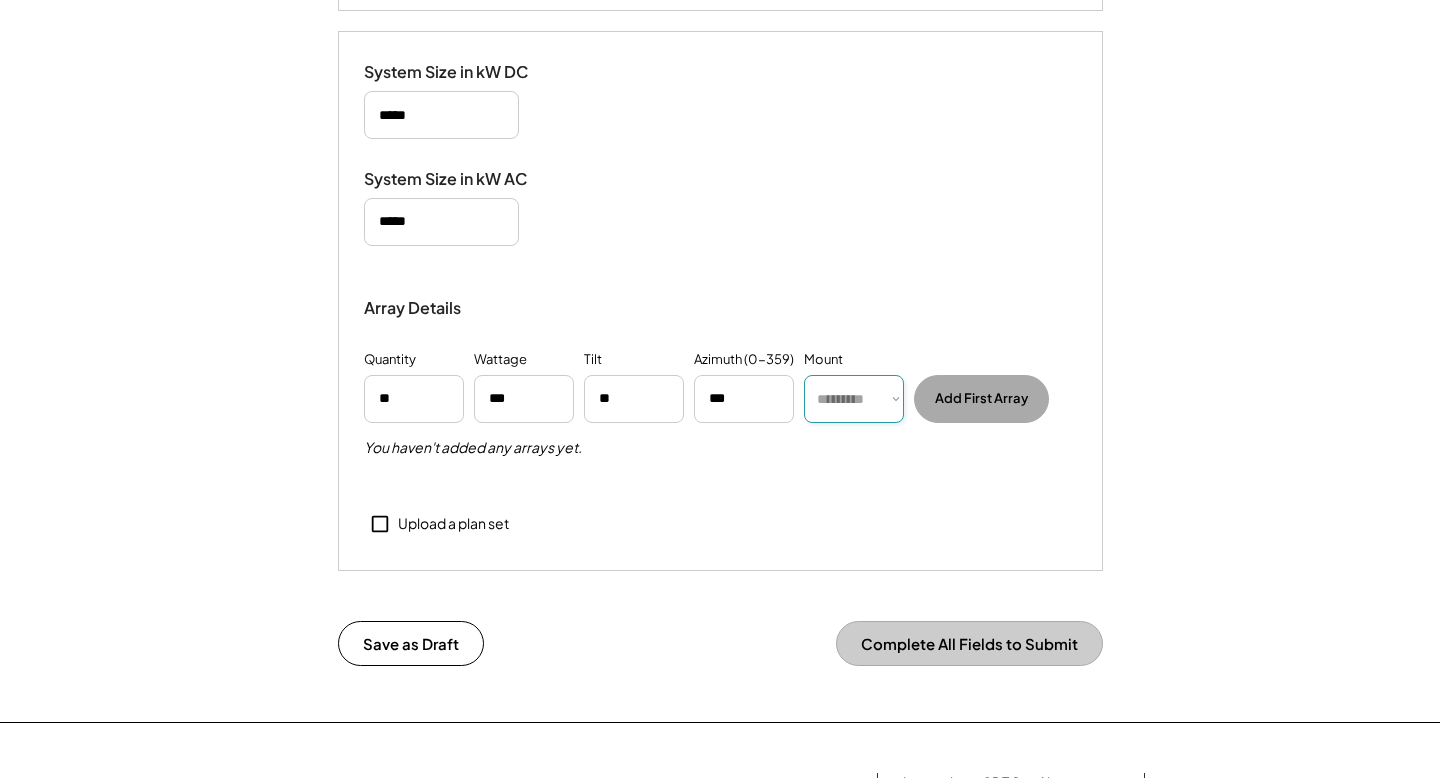 select on "******" 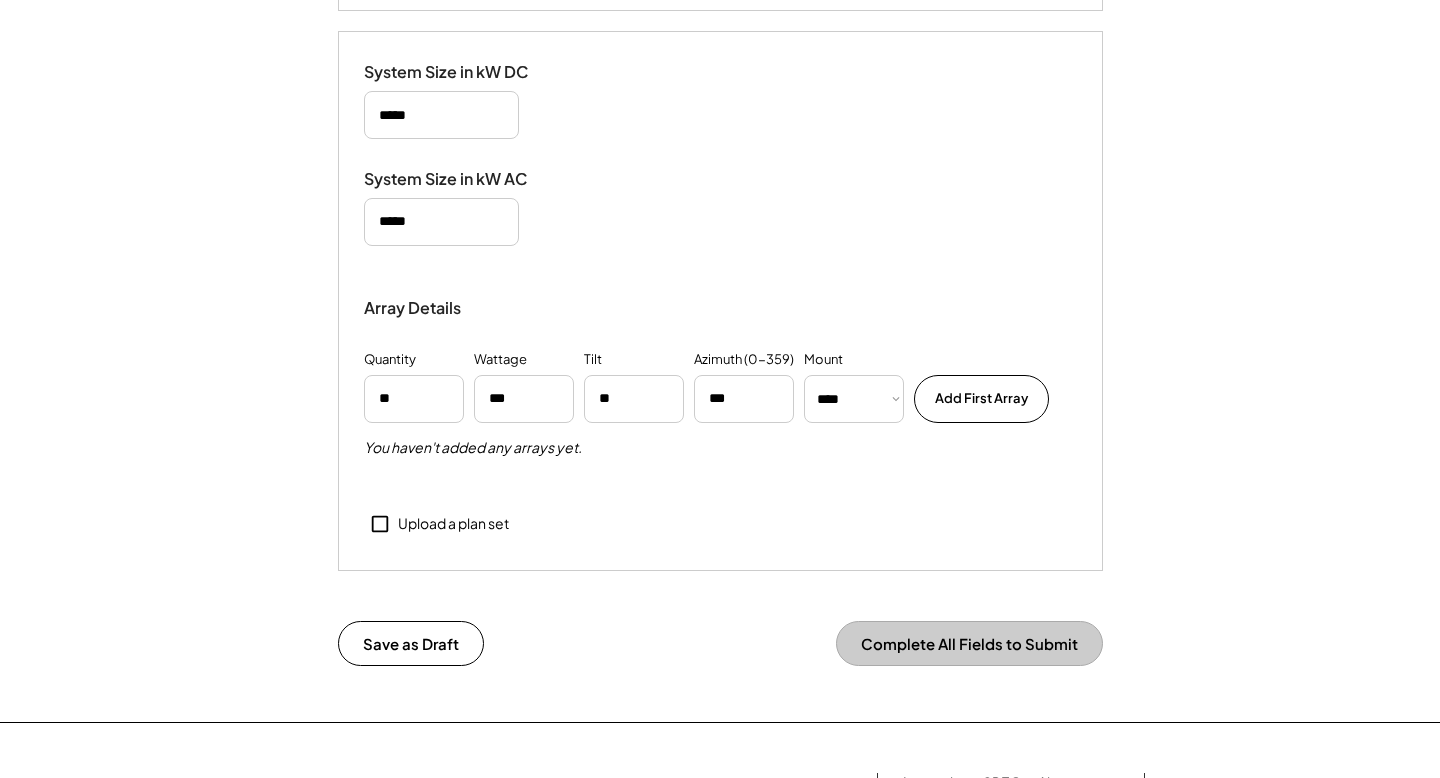 click on "Add First Array" at bounding box center [981, 399] 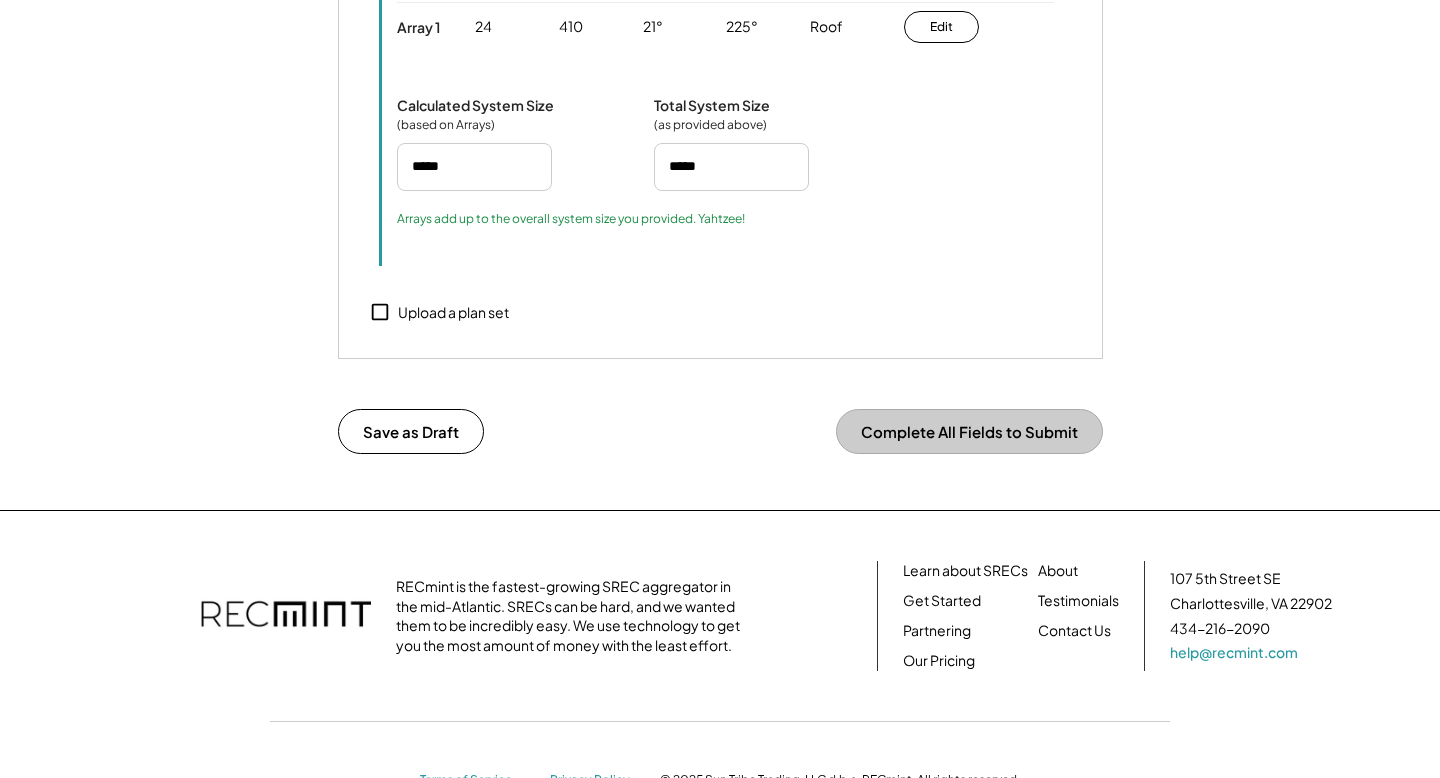 scroll, scrollTop: 2109, scrollLeft: 0, axis: vertical 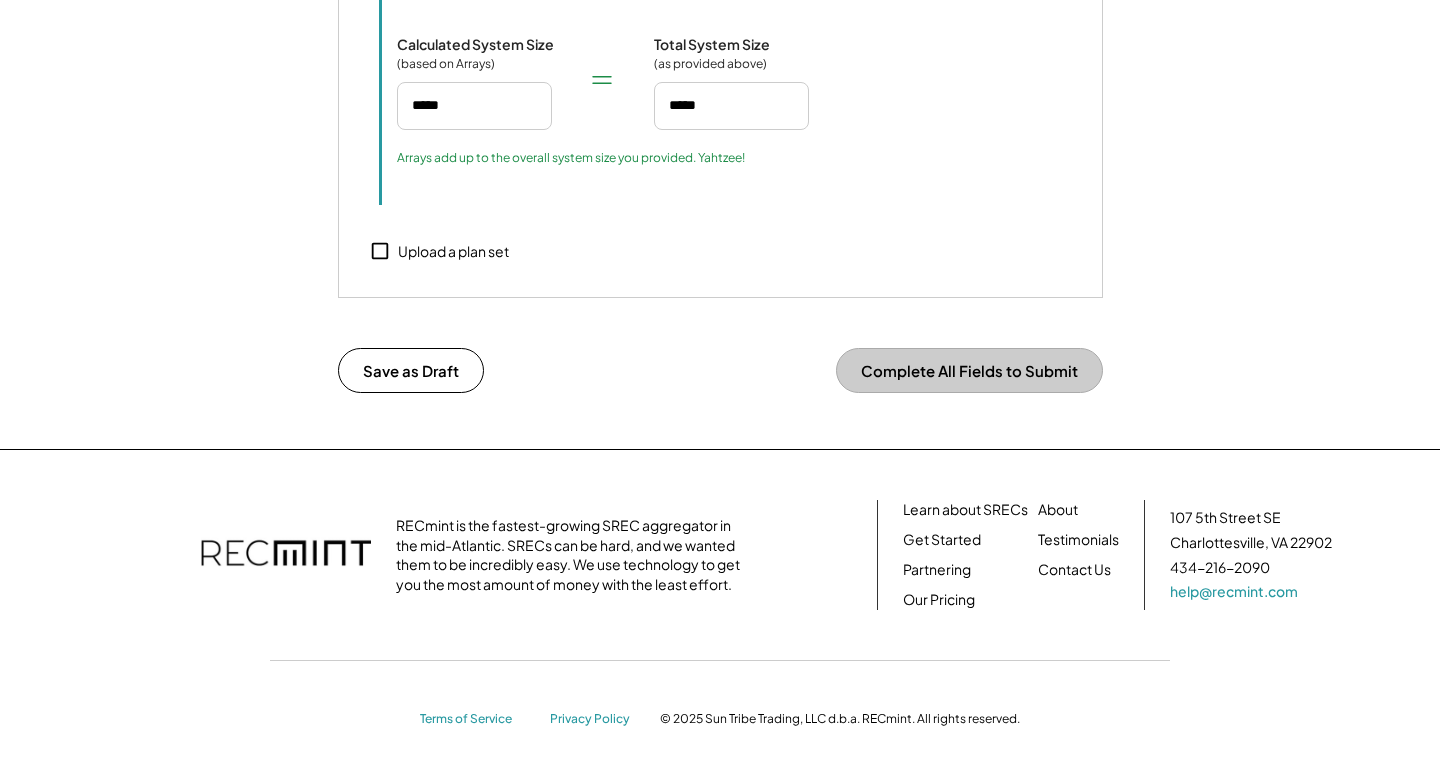 click on "Complete All Fields to Submit" at bounding box center (969, 370) 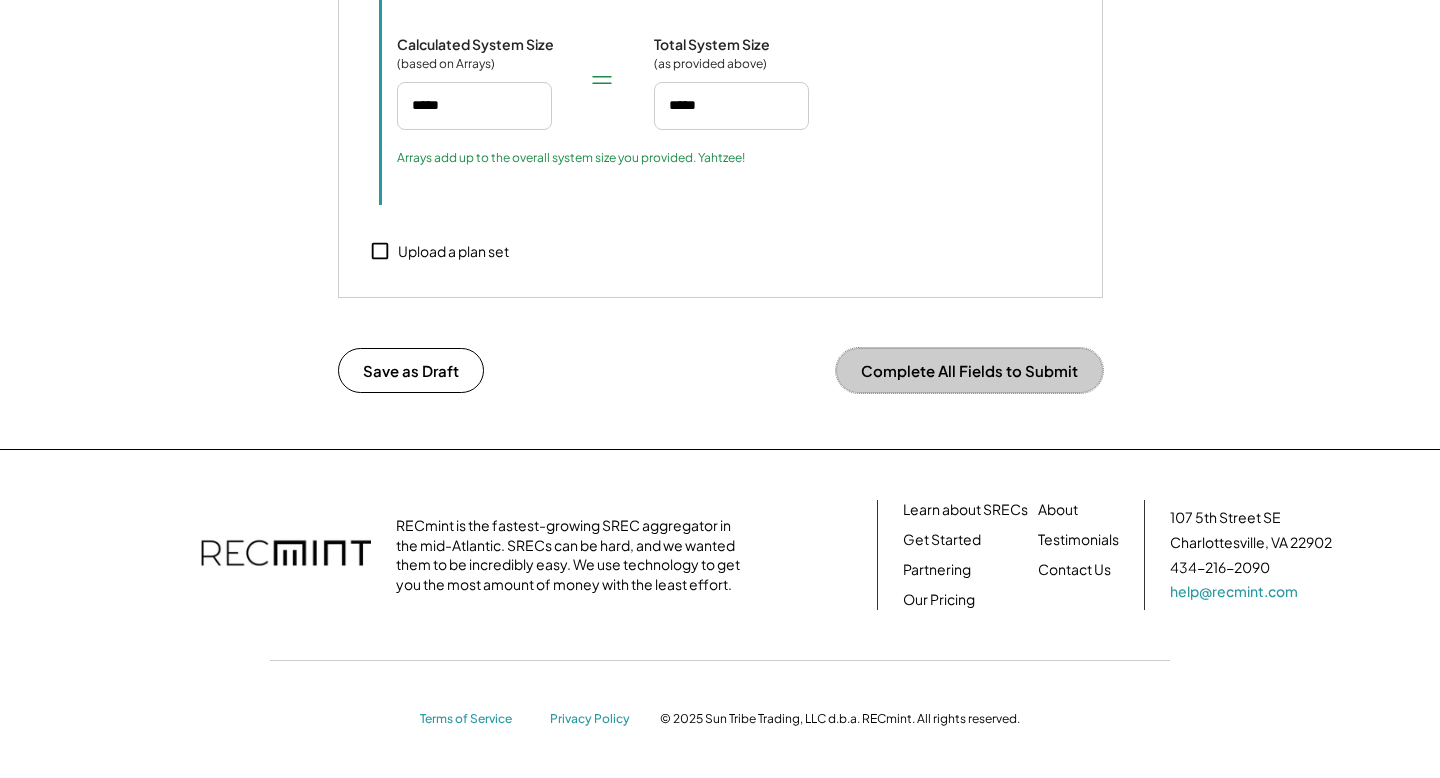 click on "Save as Draft Complete All Fields to Submit" at bounding box center (720, 373) 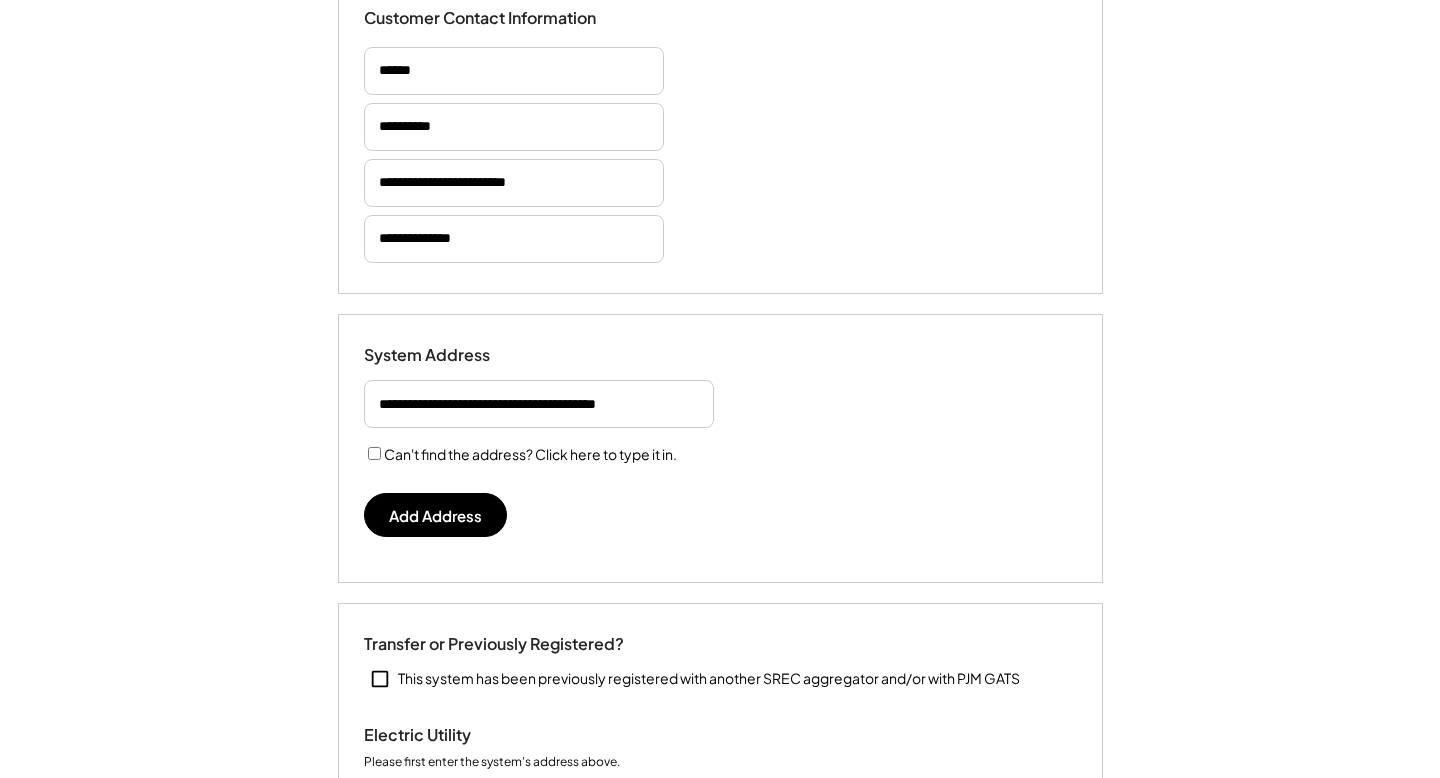 scroll, scrollTop: 240, scrollLeft: 0, axis: vertical 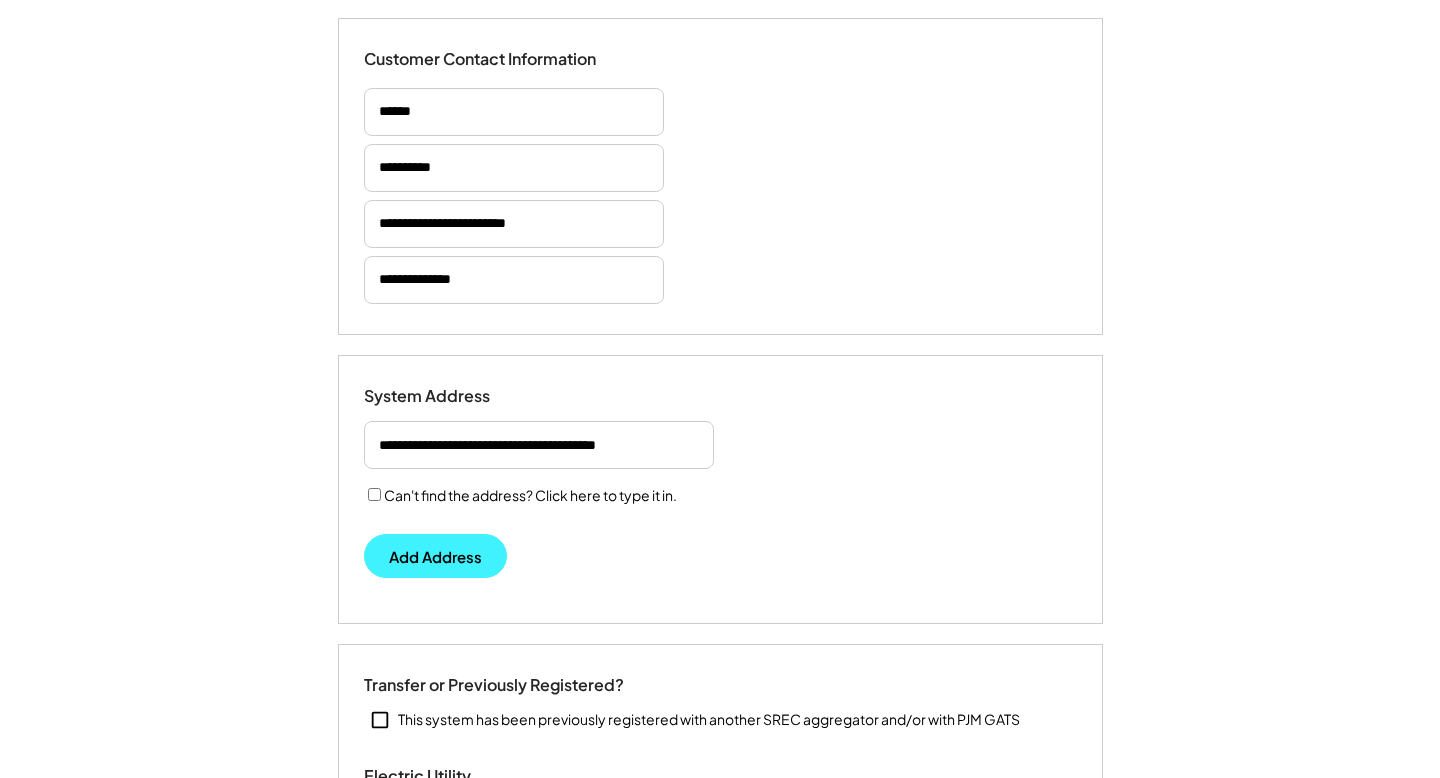 click on "Add Address" at bounding box center (435, 556) 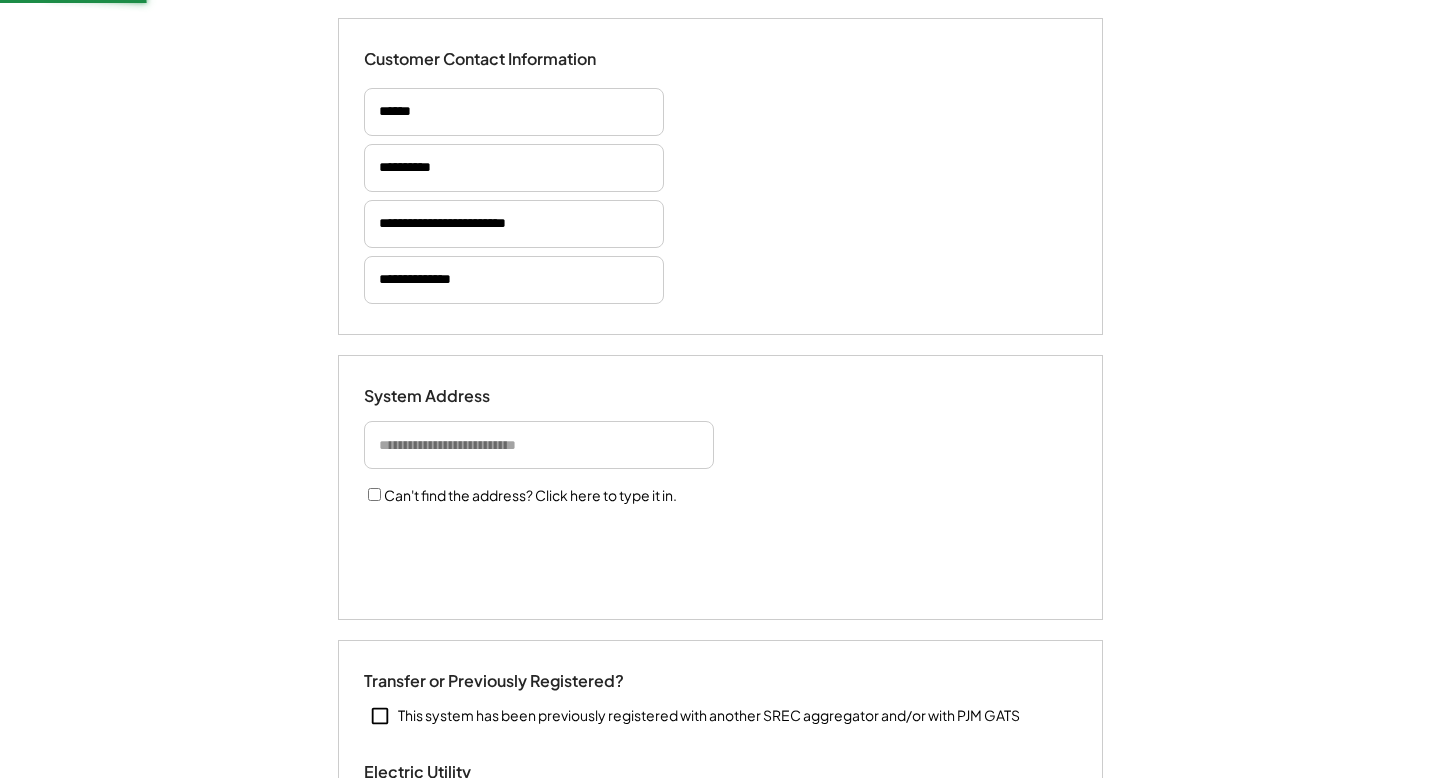 select on "**********" 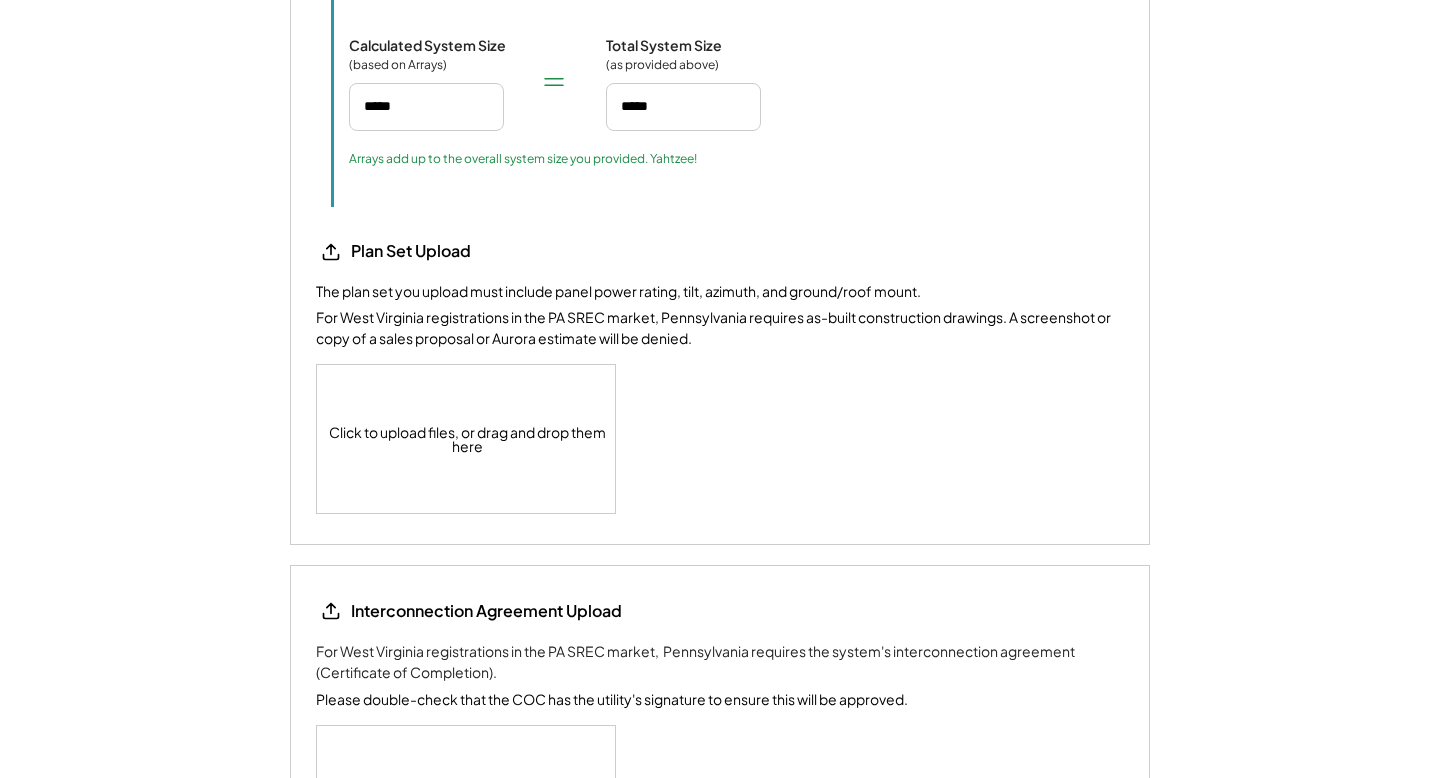 scroll, scrollTop: 2291, scrollLeft: 0, axis: vertical 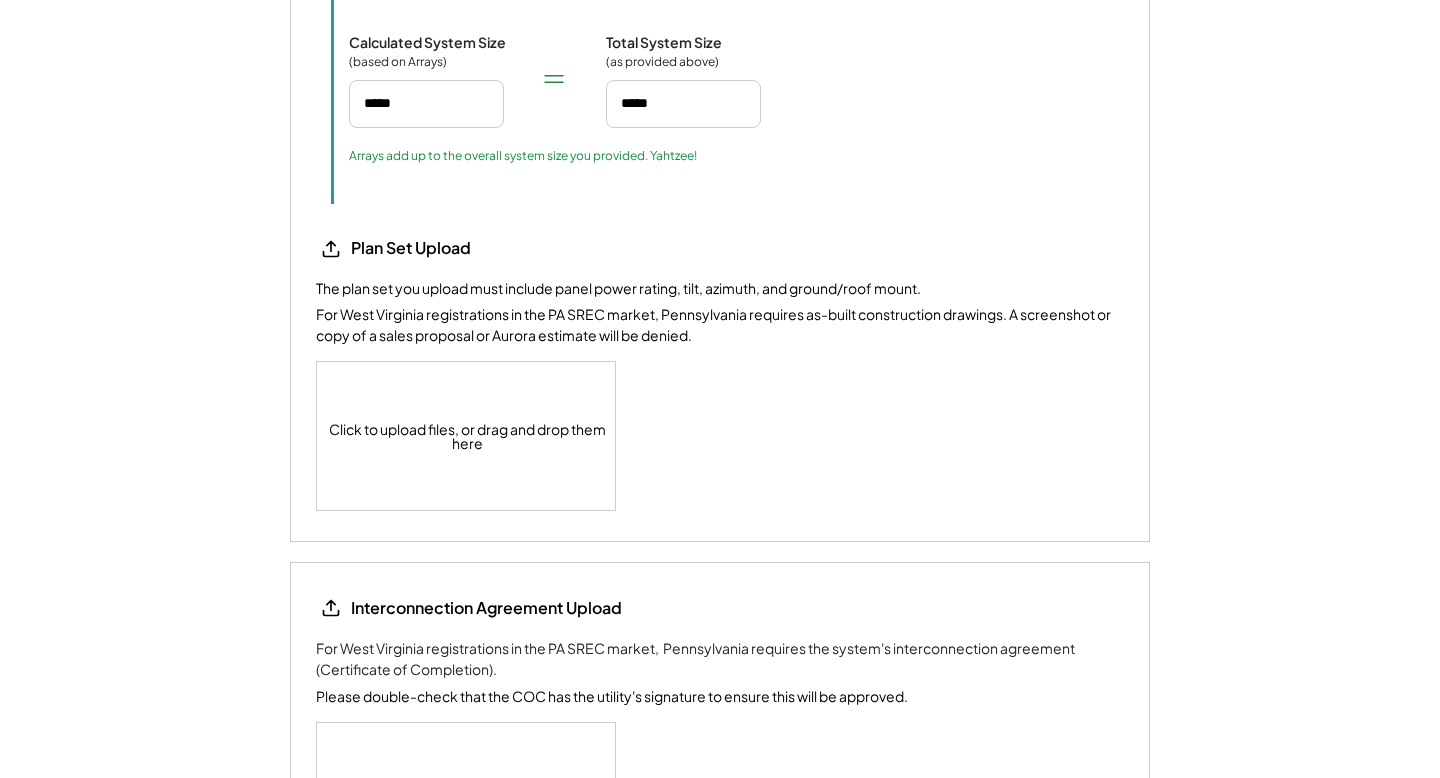 click on "Click to upload files, or drag and drop them here" at bounding box center (467, 436) 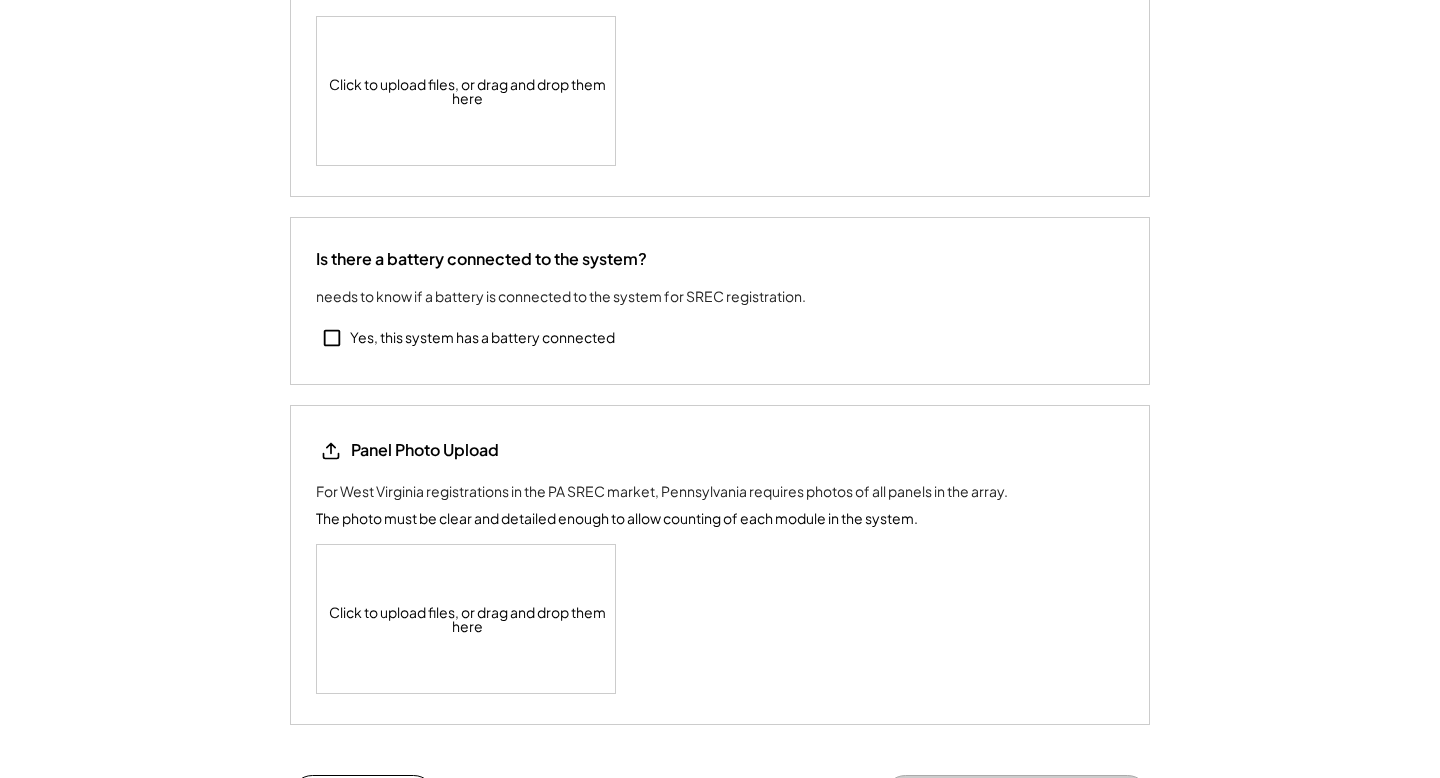 scroll, scrollTop: 3030, scrollLeft: 0, axis: vertical 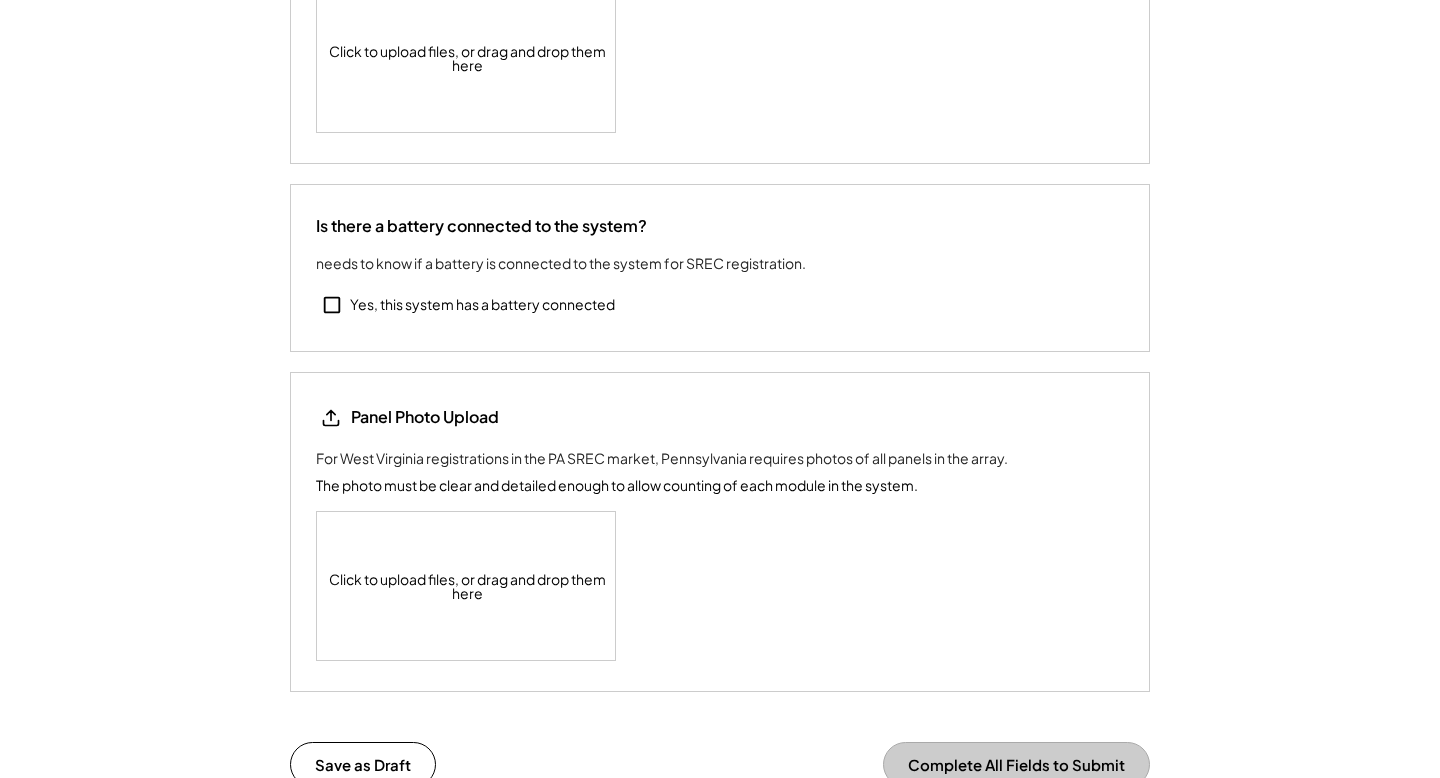click on "Click to upload files, or drag and drop them here" at bounding box center [467, 586] 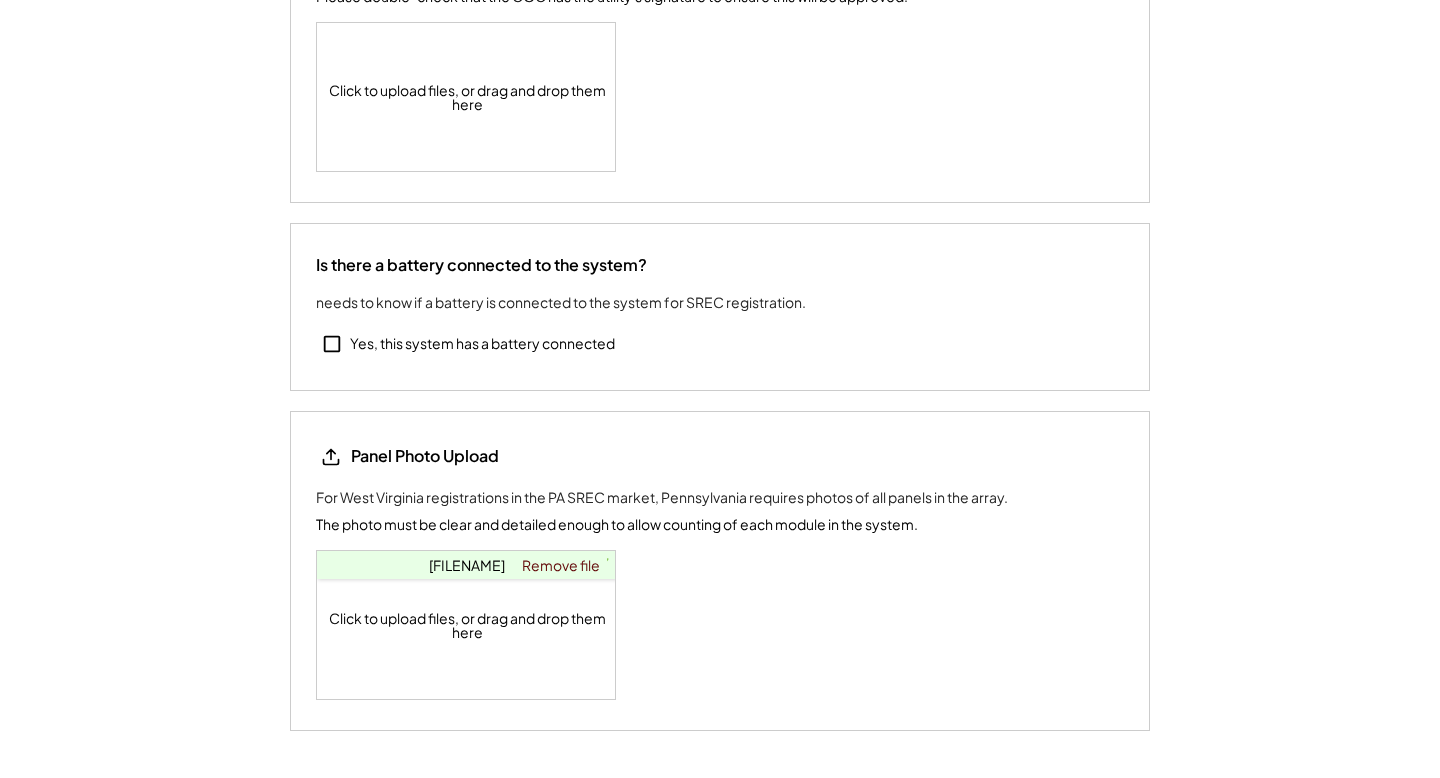 scroll, scrollTop: 3027, scrollLeft: 0, axis: vertical 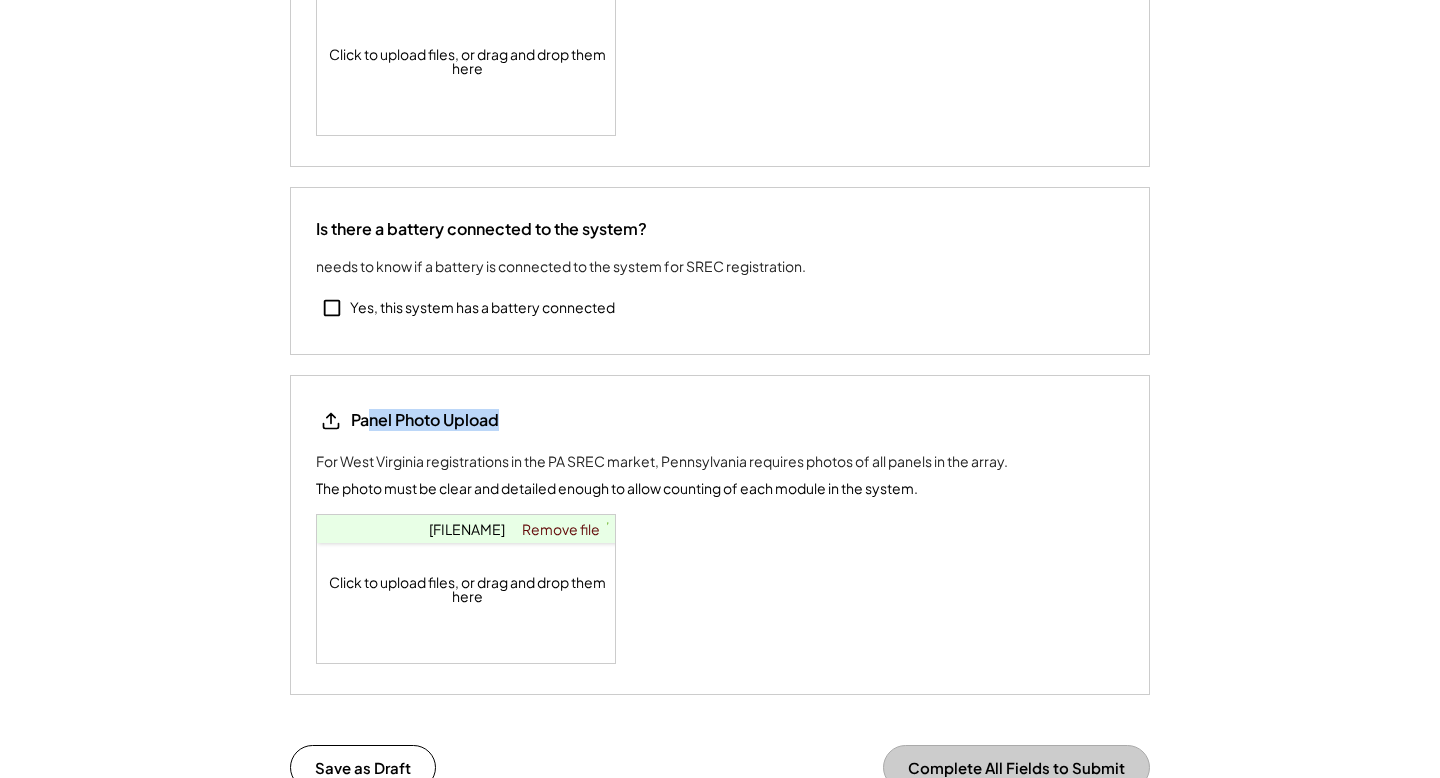 drag, startPoint x: 509, startPoint y: 428, endPoint x: 366, endPoint y: 430, distance: 143.01399 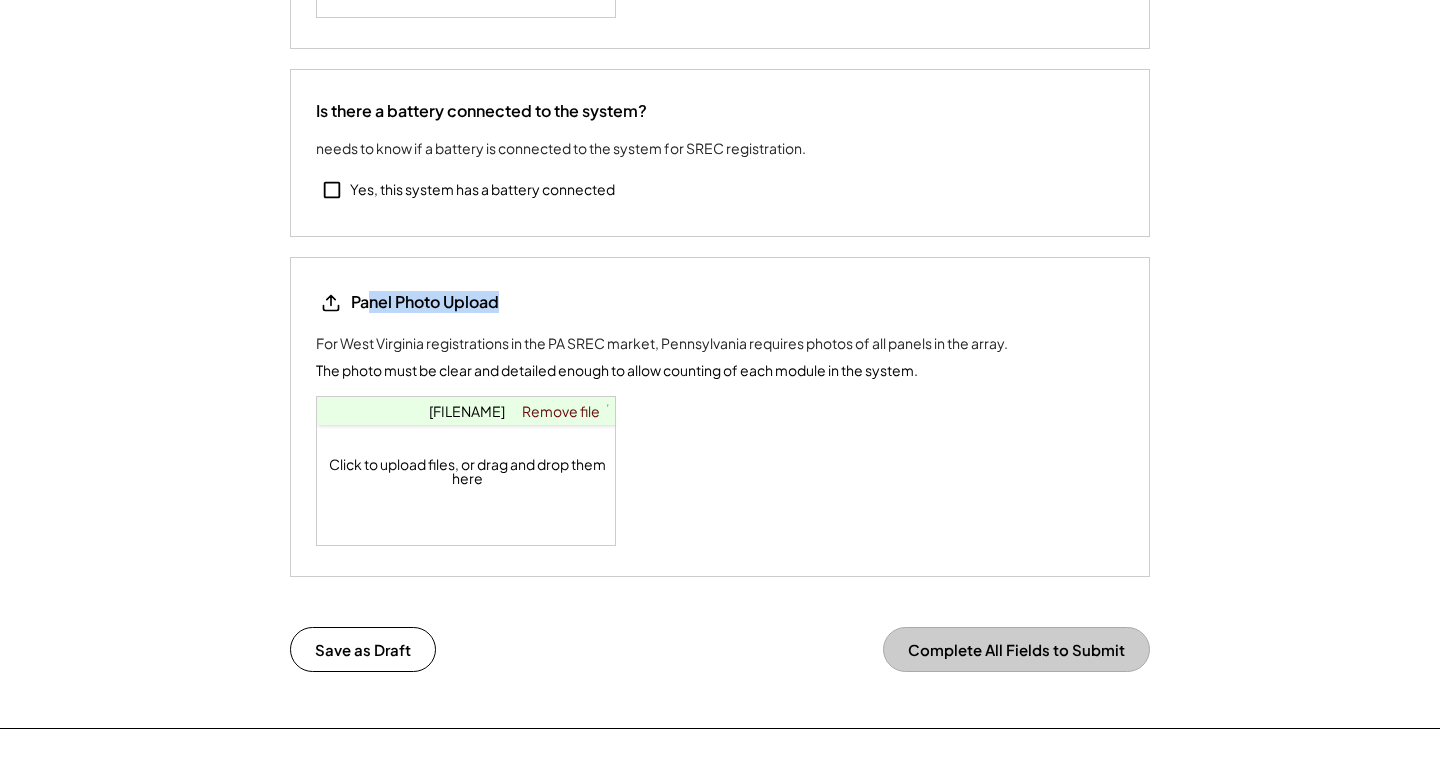 scroll, scrollTop: 3251, scrollLeft: 0, axis: vertical 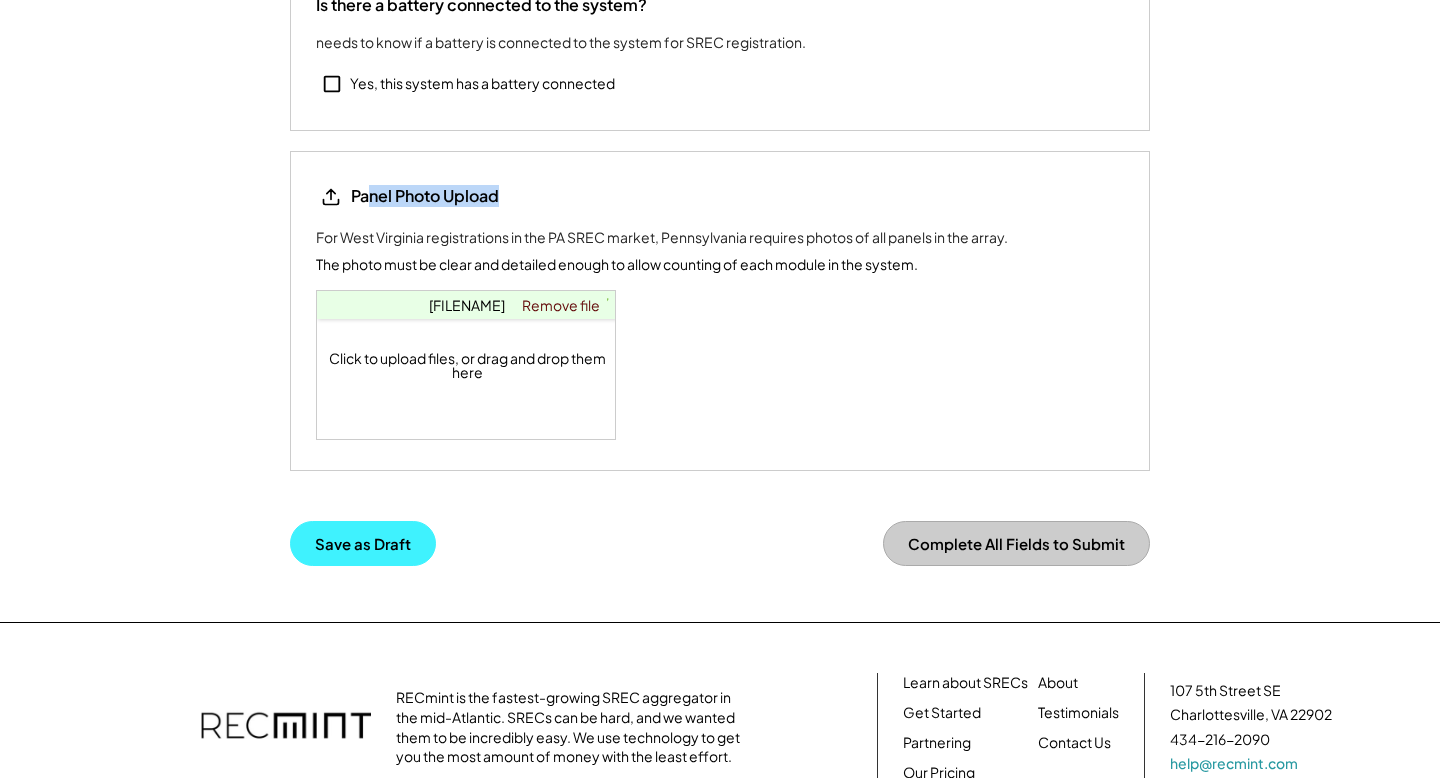 click on "Save as Draft" at bounding box center [363, 543] 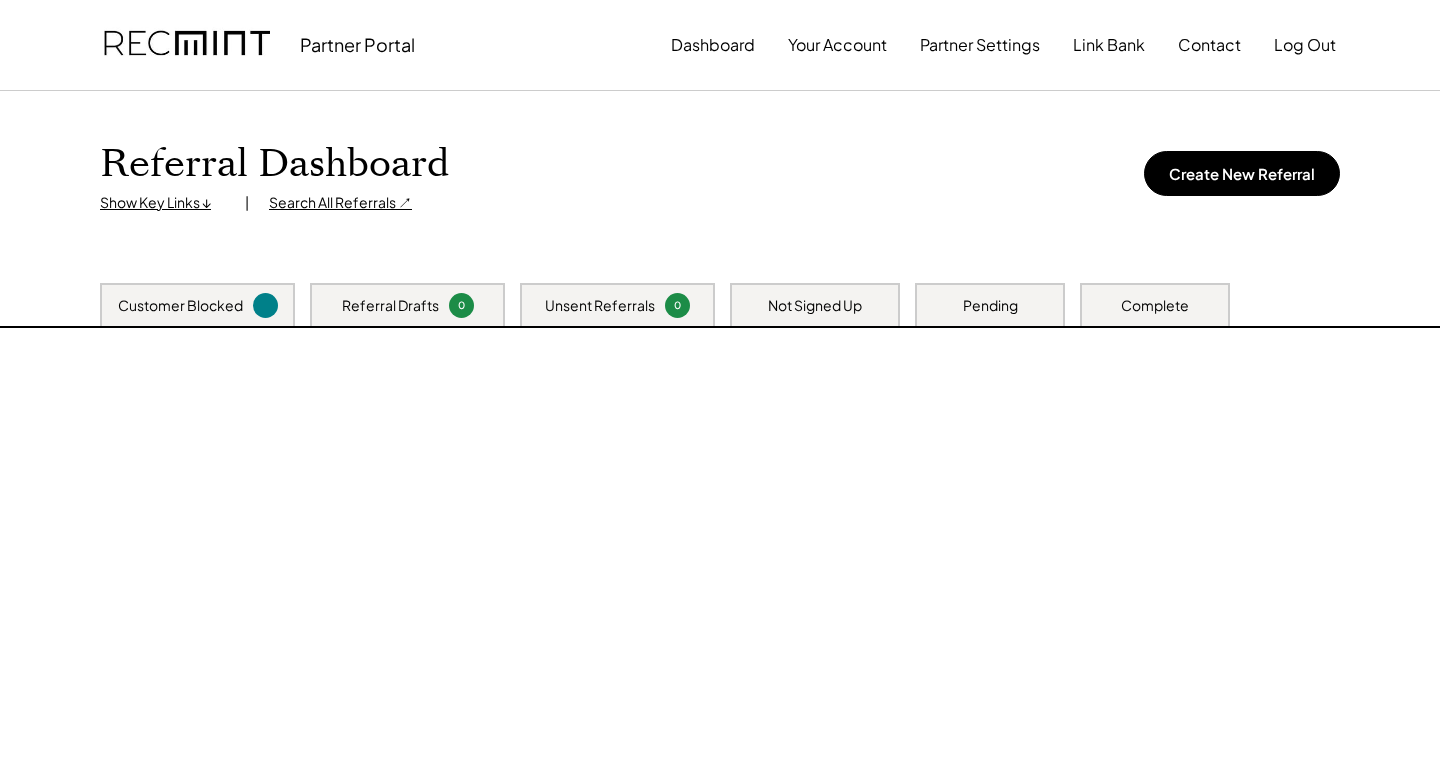 scroll, scrollTop: 0, scrollLeft: 0, axis: both 